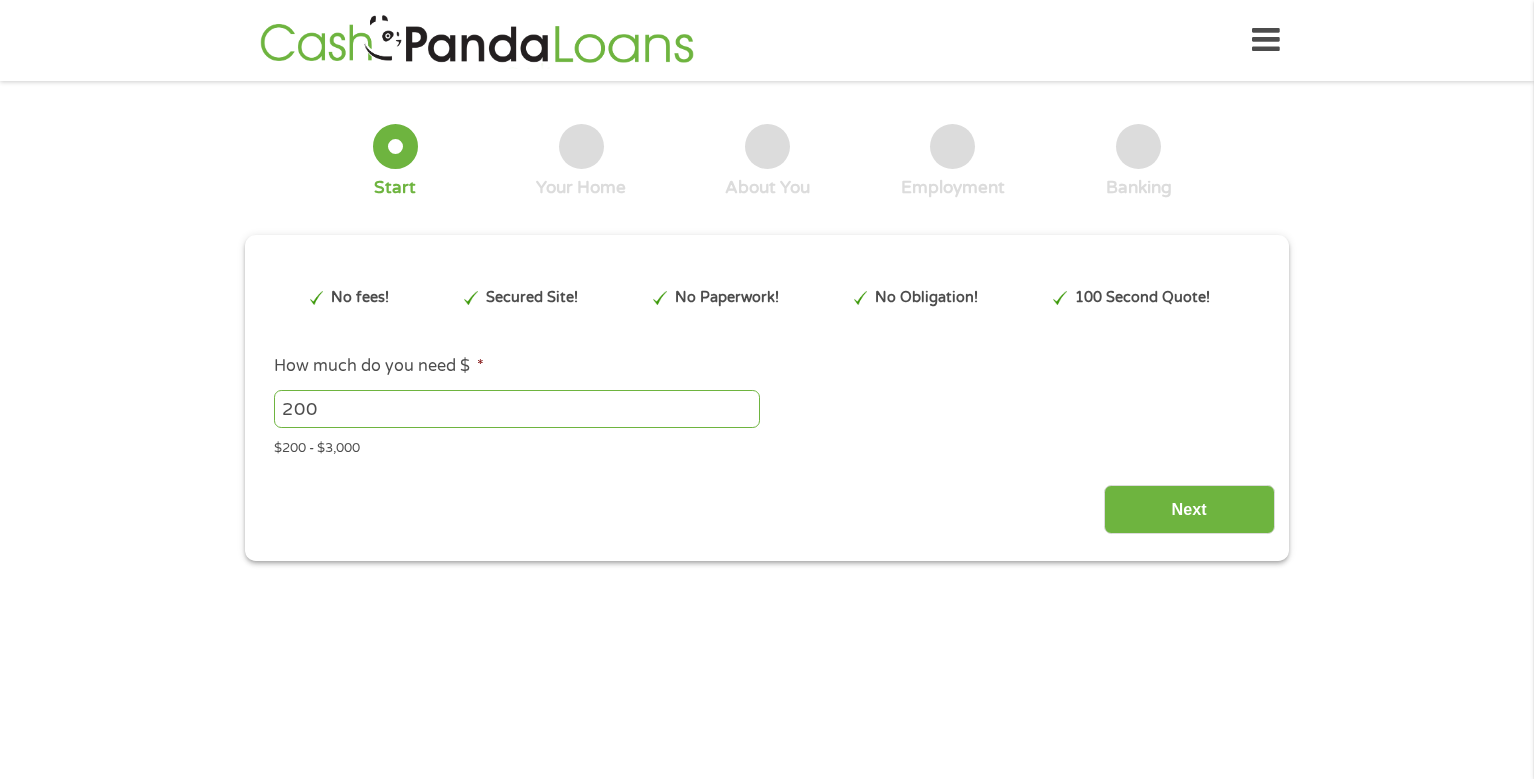 scroll, scrollTop: 0, scrollLeft: 0, axis: both 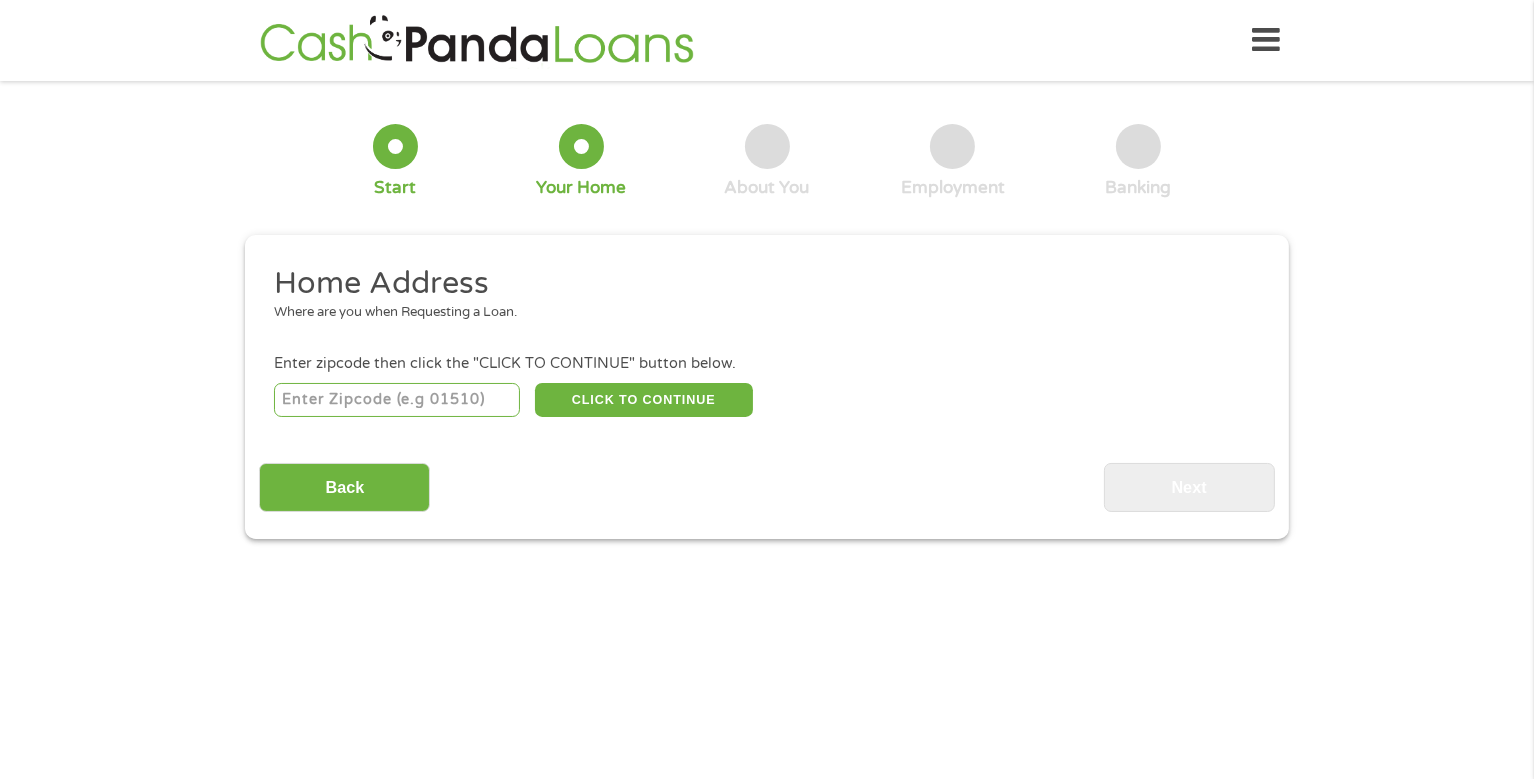 click at bounding box center (397, 400) 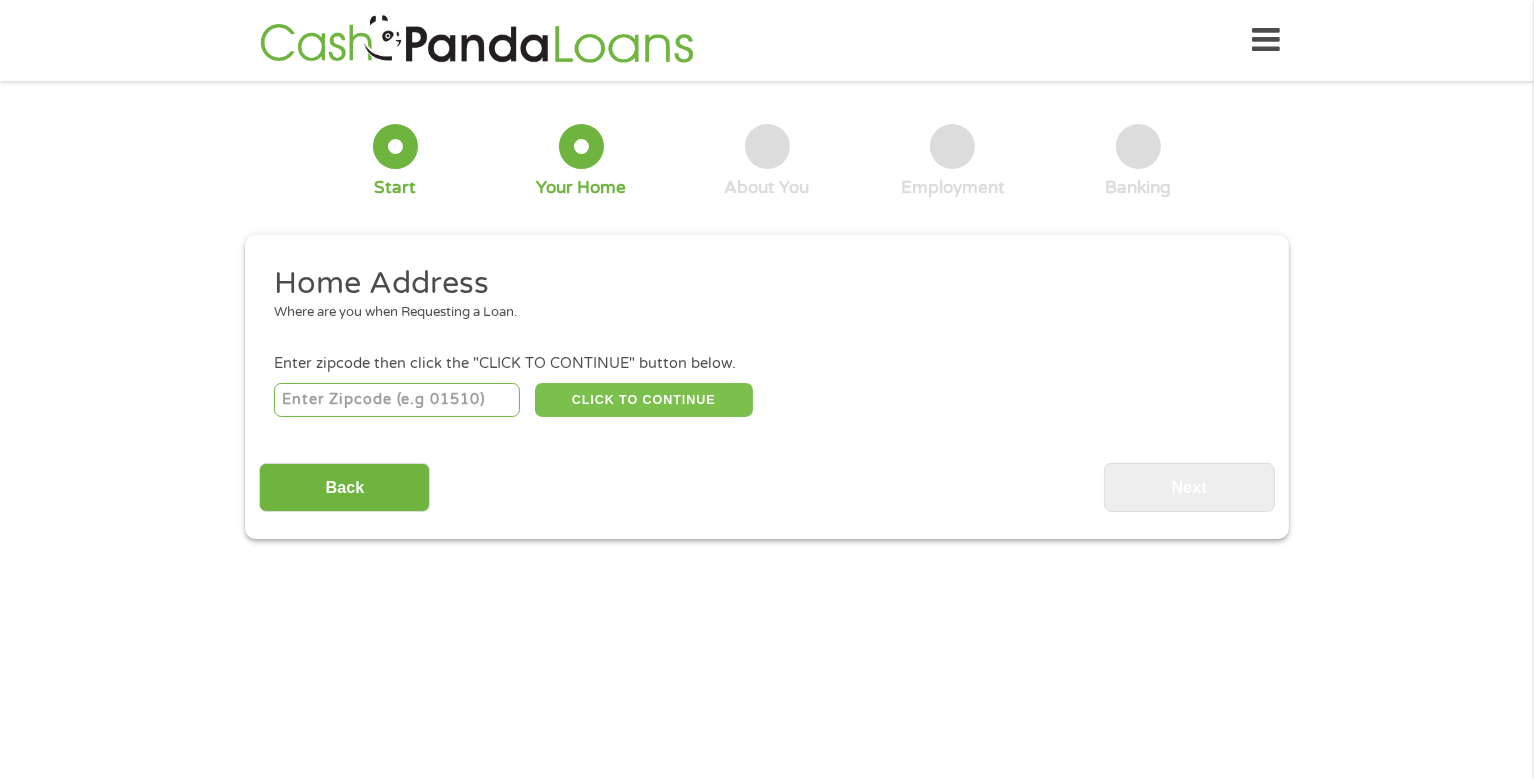 type on "[PHONE]" 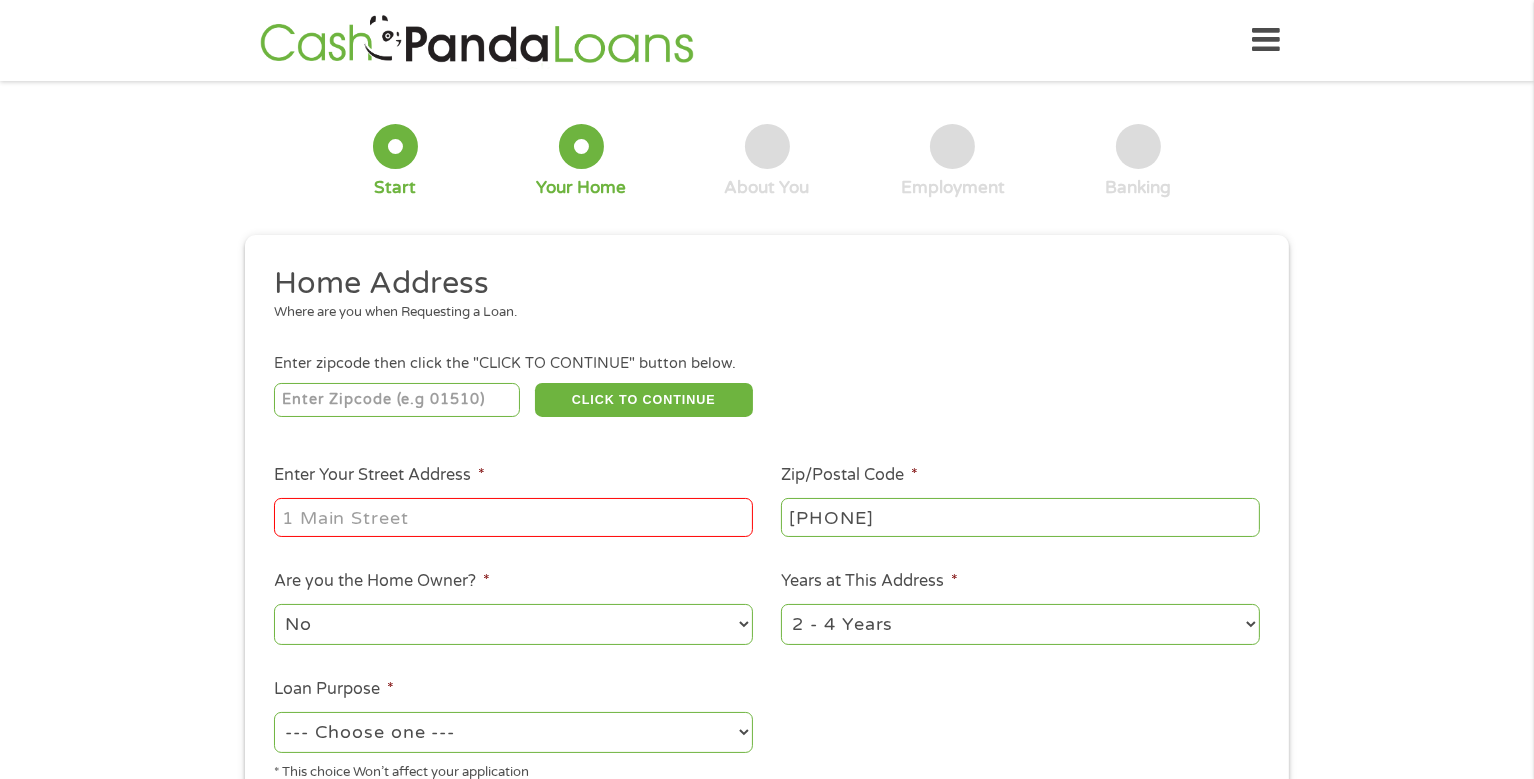 click on "Enter Your Street Address *" at bounding box center (513, 517) 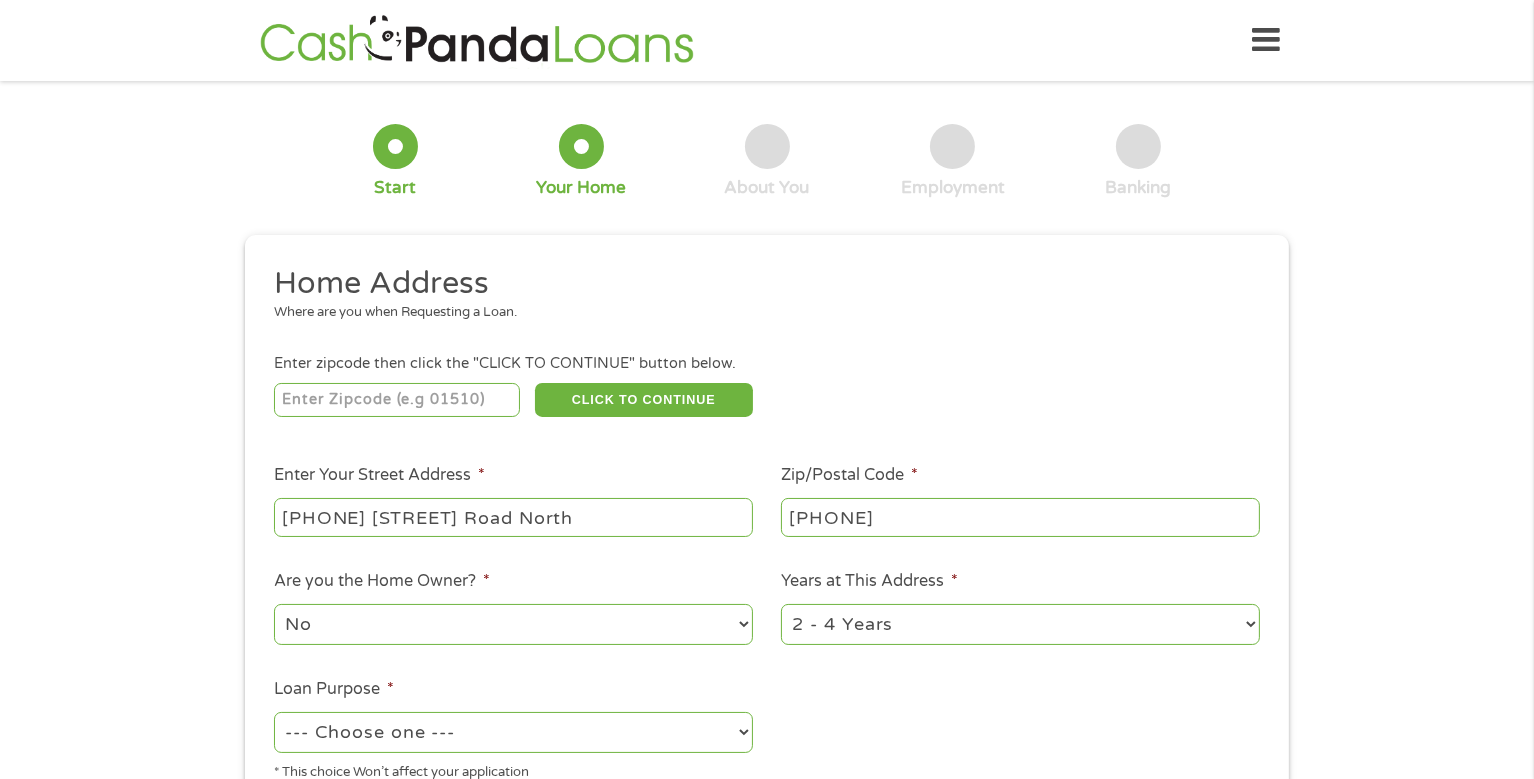 type on "[PHONE] [STREET] Road North" 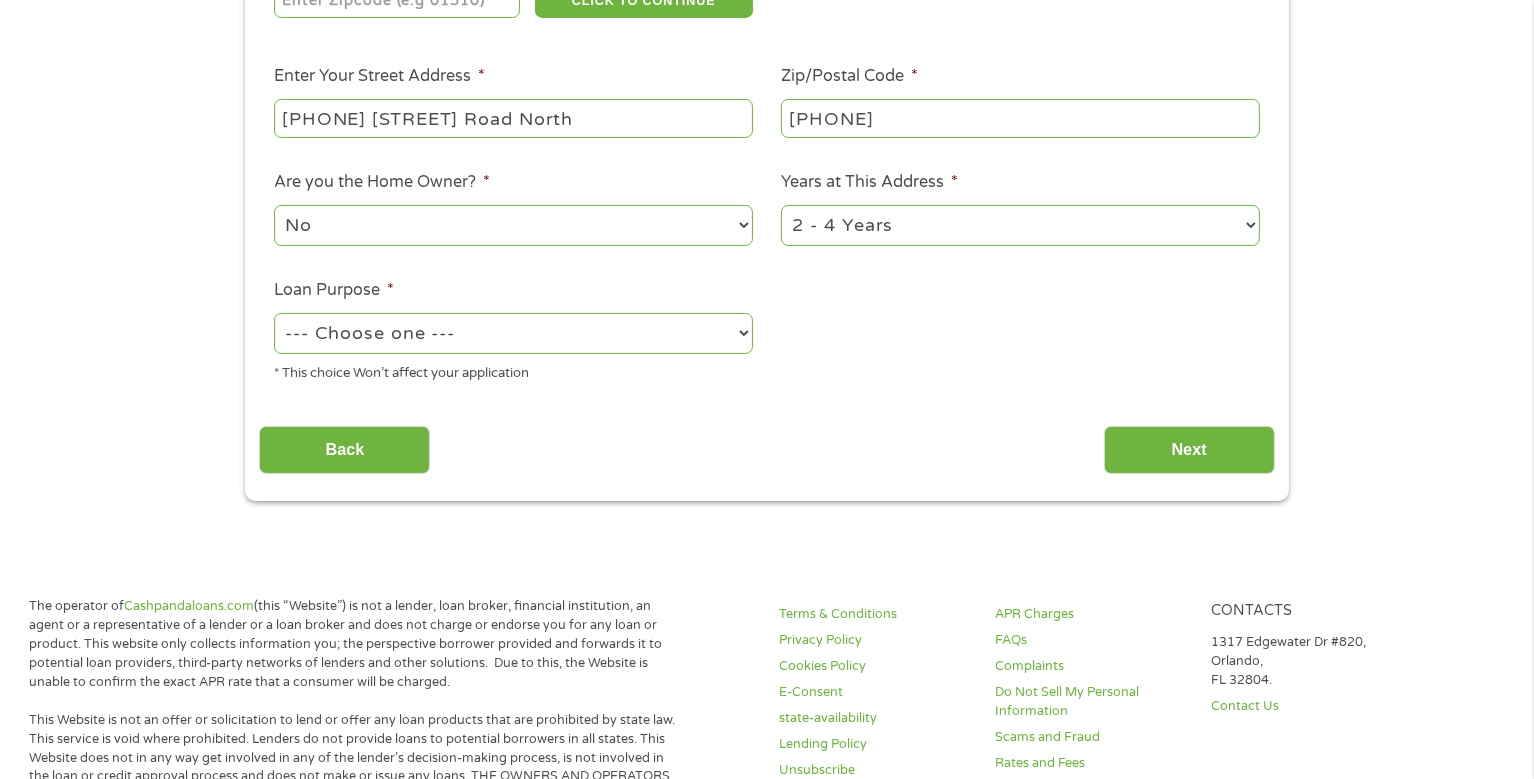 scroll, scrollTop: 300, scrollLeft: 0, axis: vertical 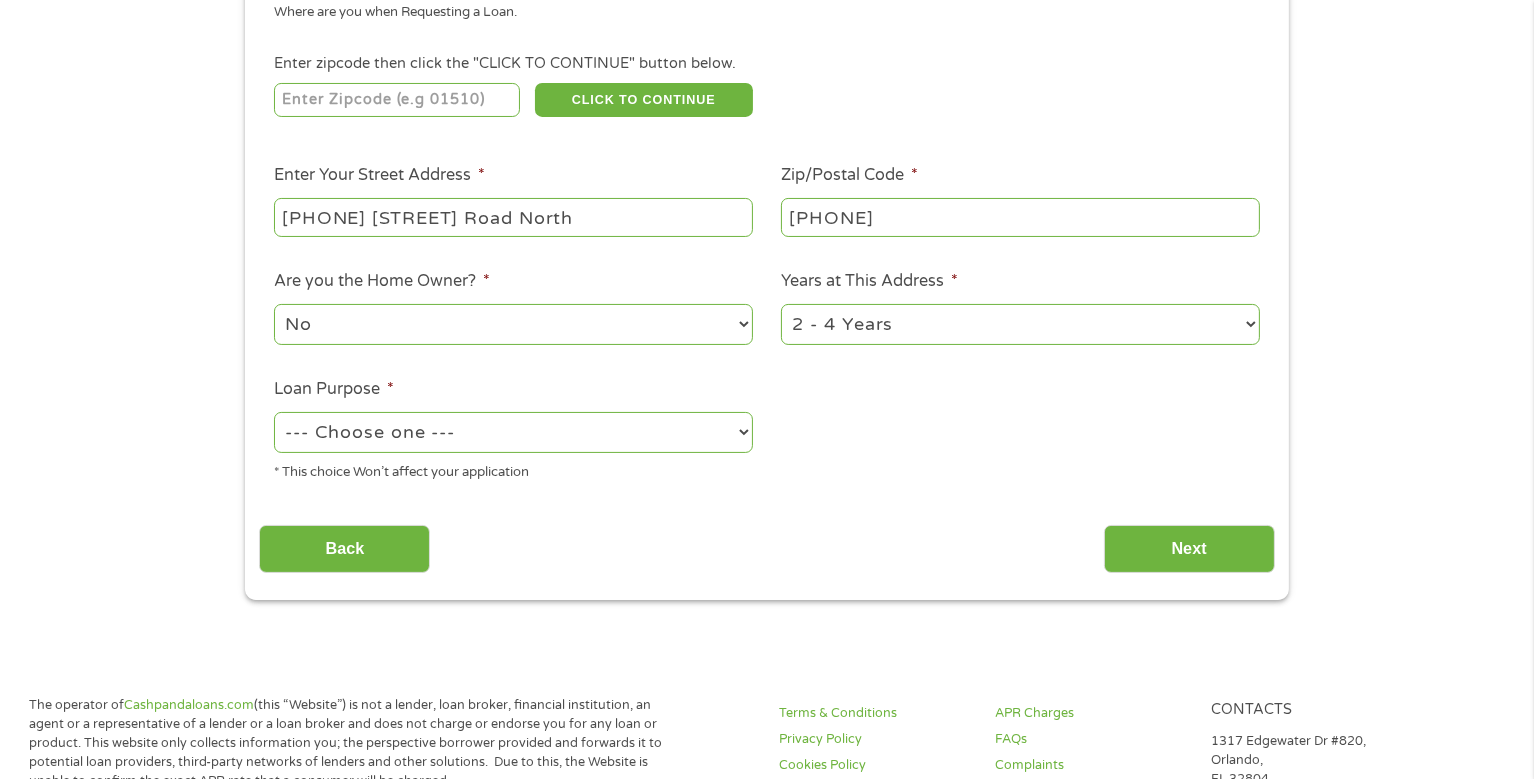drag, startPoint x: 420, startPoint y: 315, endPoint x: 417, endPoint y: 326, distance: 11.401754 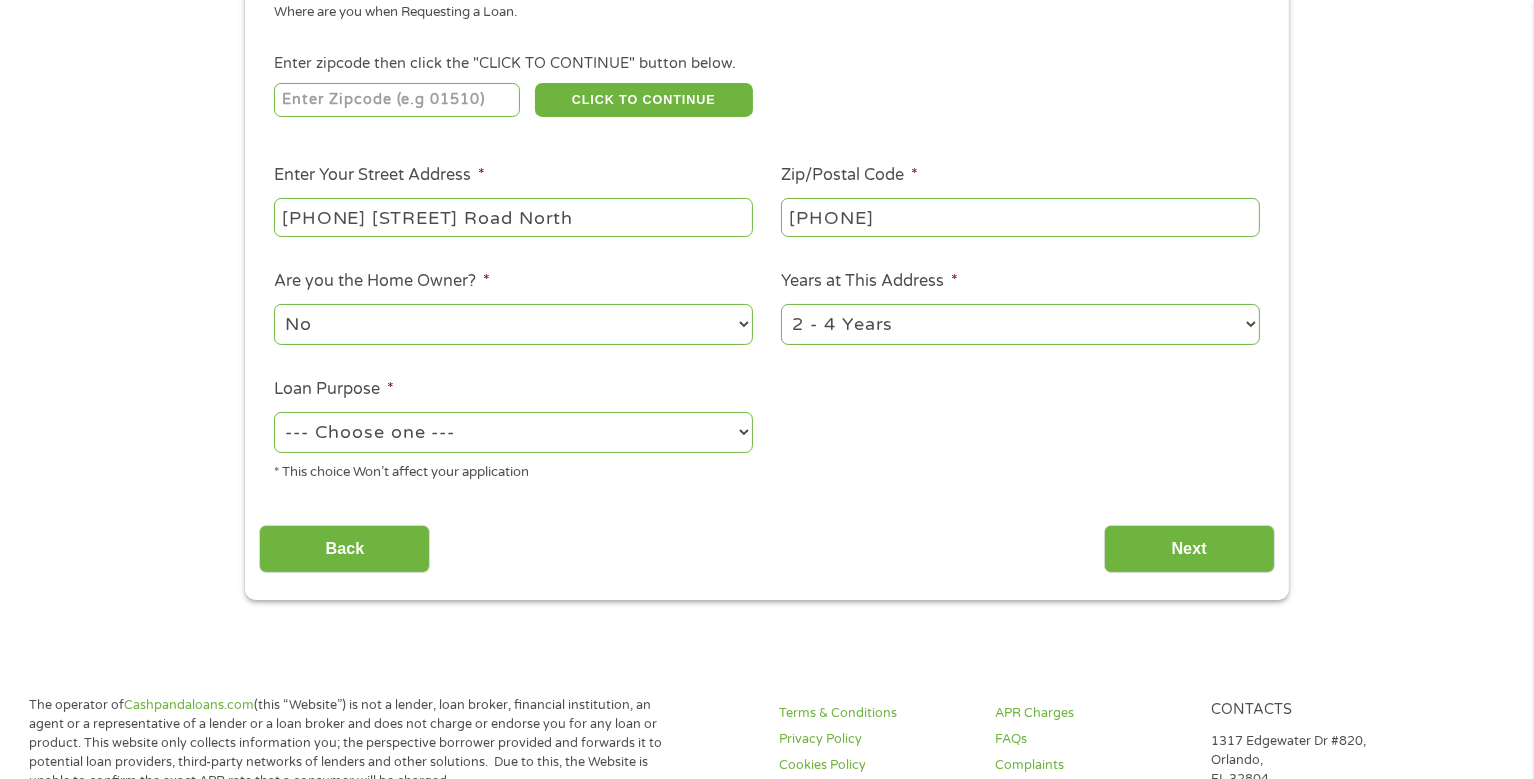 click on "No Yes" at bounding box center (513, 324) 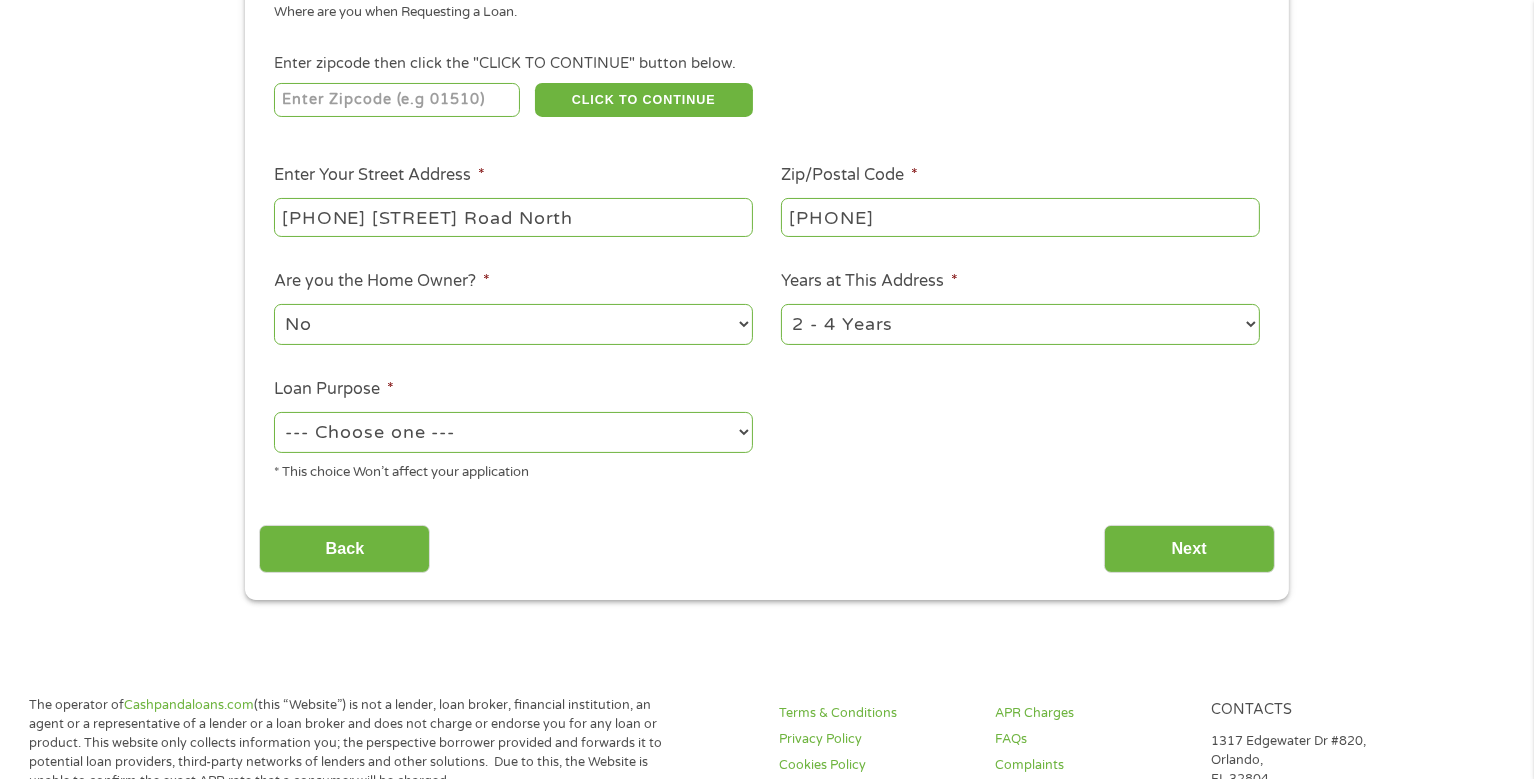 click on "1 Year or less 1 - 2 Years 2 - 4 Years Over 4 Years" at bounding box center [1020, 324] 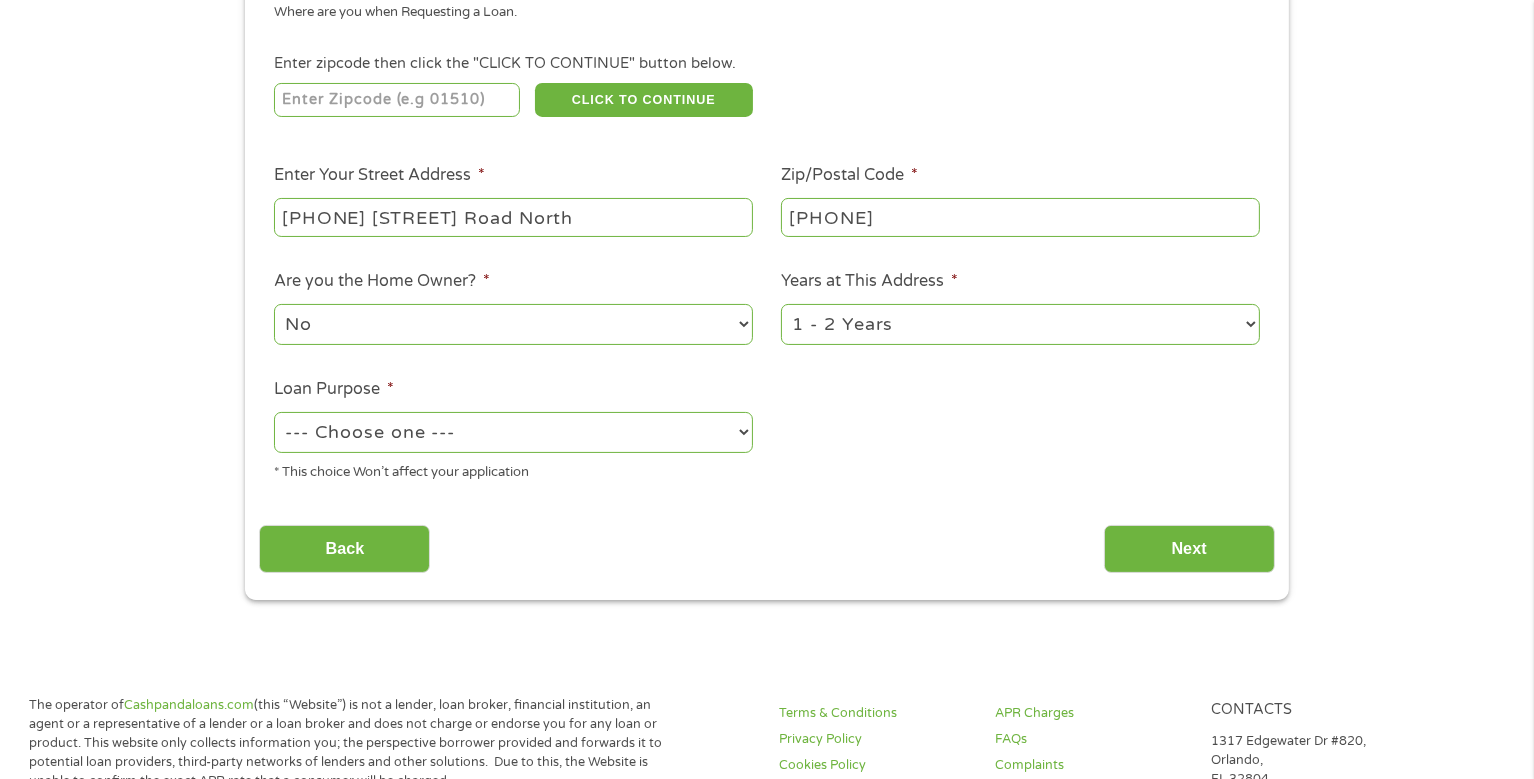 click on "1 Year or less 1 - 2 Years 2 - 4 Years Over 4 Years" at bounding box center [1020, 324] 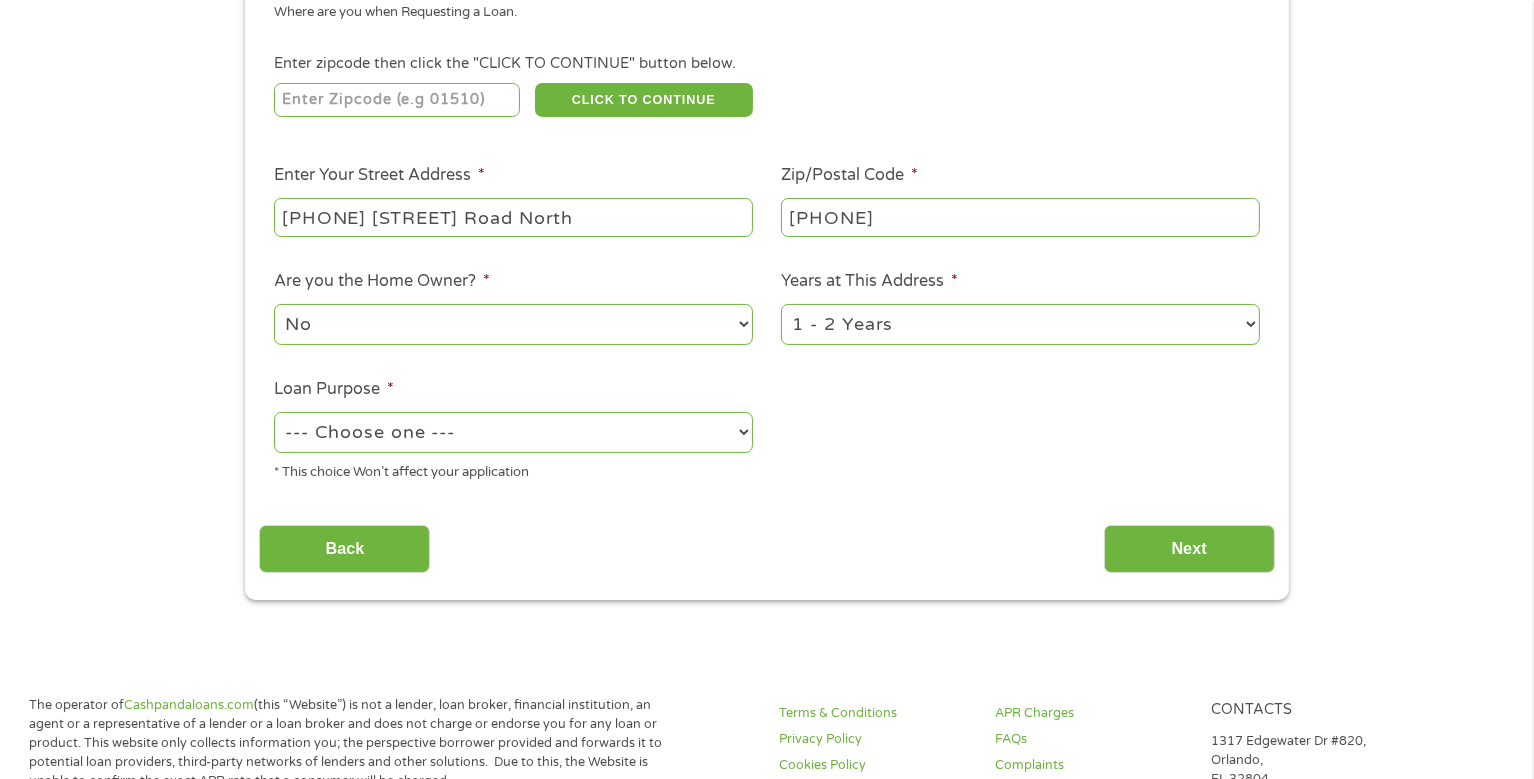 click on "--- Choose one --- Pay Bills Debt Consolidation Home Improvement Major Purchase Car Loan Short Term Cash Medical Expenses Other" at bounding box center (513, 432) 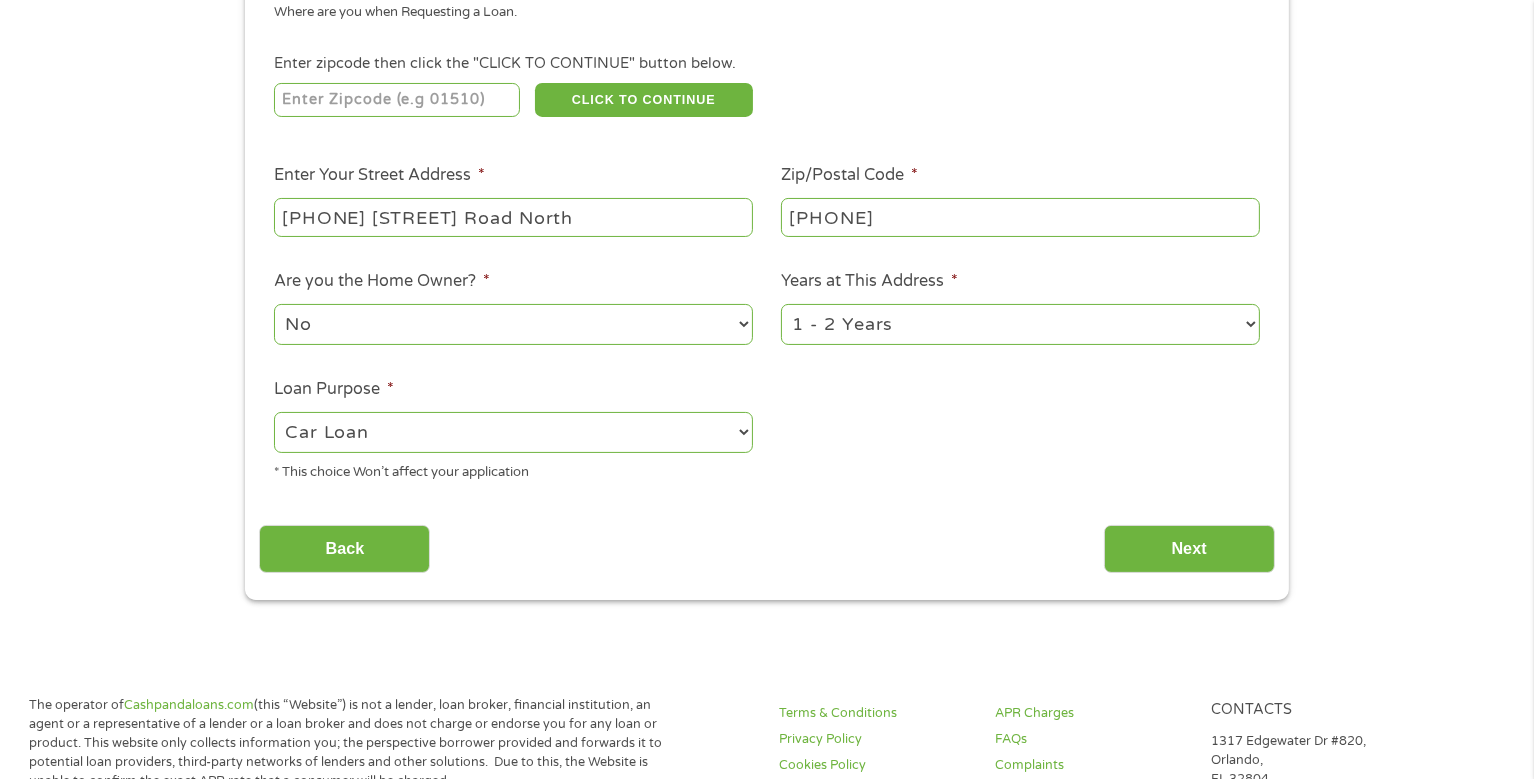 click on "--- Choose one --- Pay Bills Debt Consolidation Home Improvement Major Purchase Car Loan Short Term Cash Medical Expenses Other" at bounding box center (513, 432) 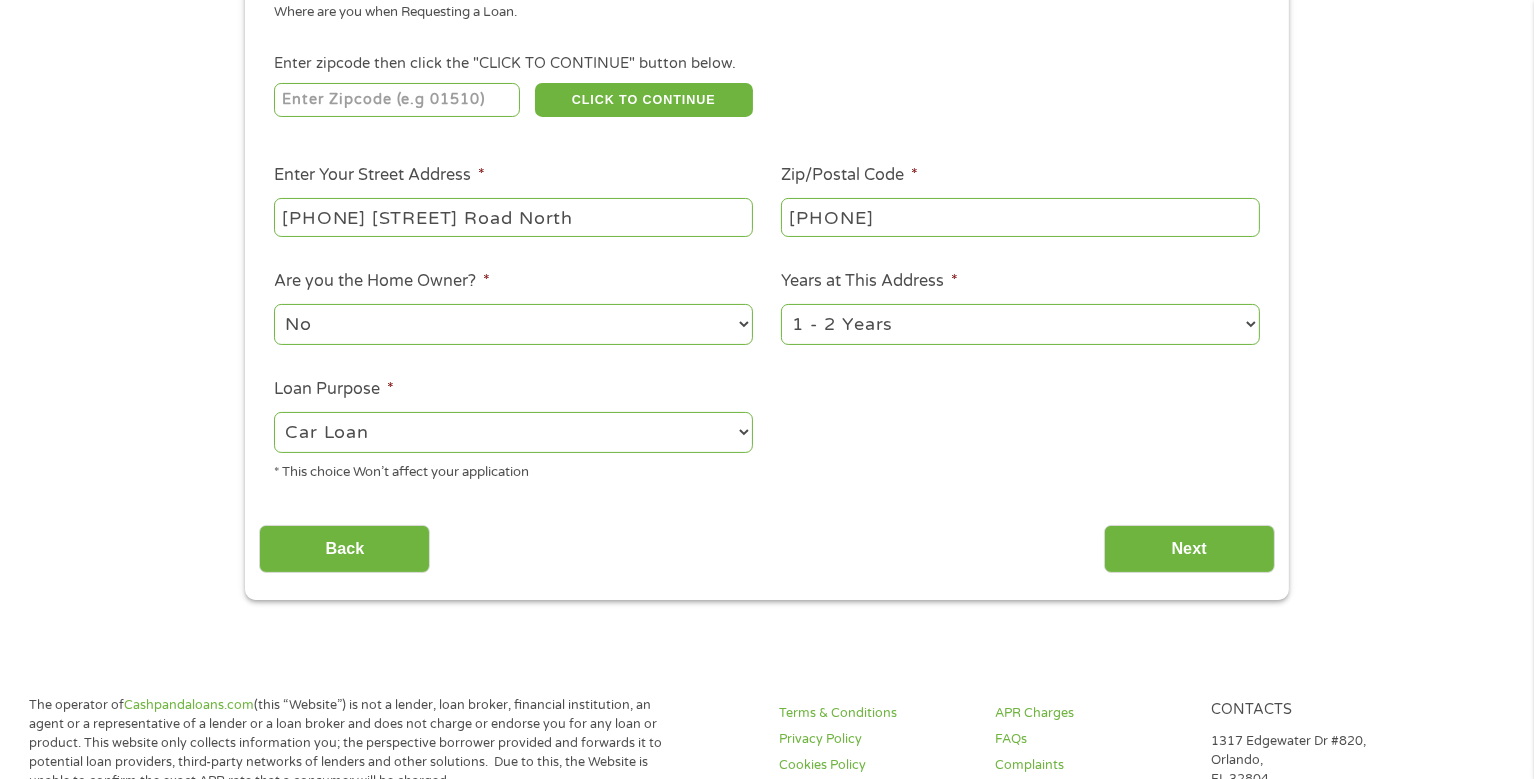 click on "--- Choose one --- Pay Bills Debt Consolidation Home Improvement Major Purchase Car Loan Short Term Cash Medical Expenses Other" at bounding box center [513, 433] 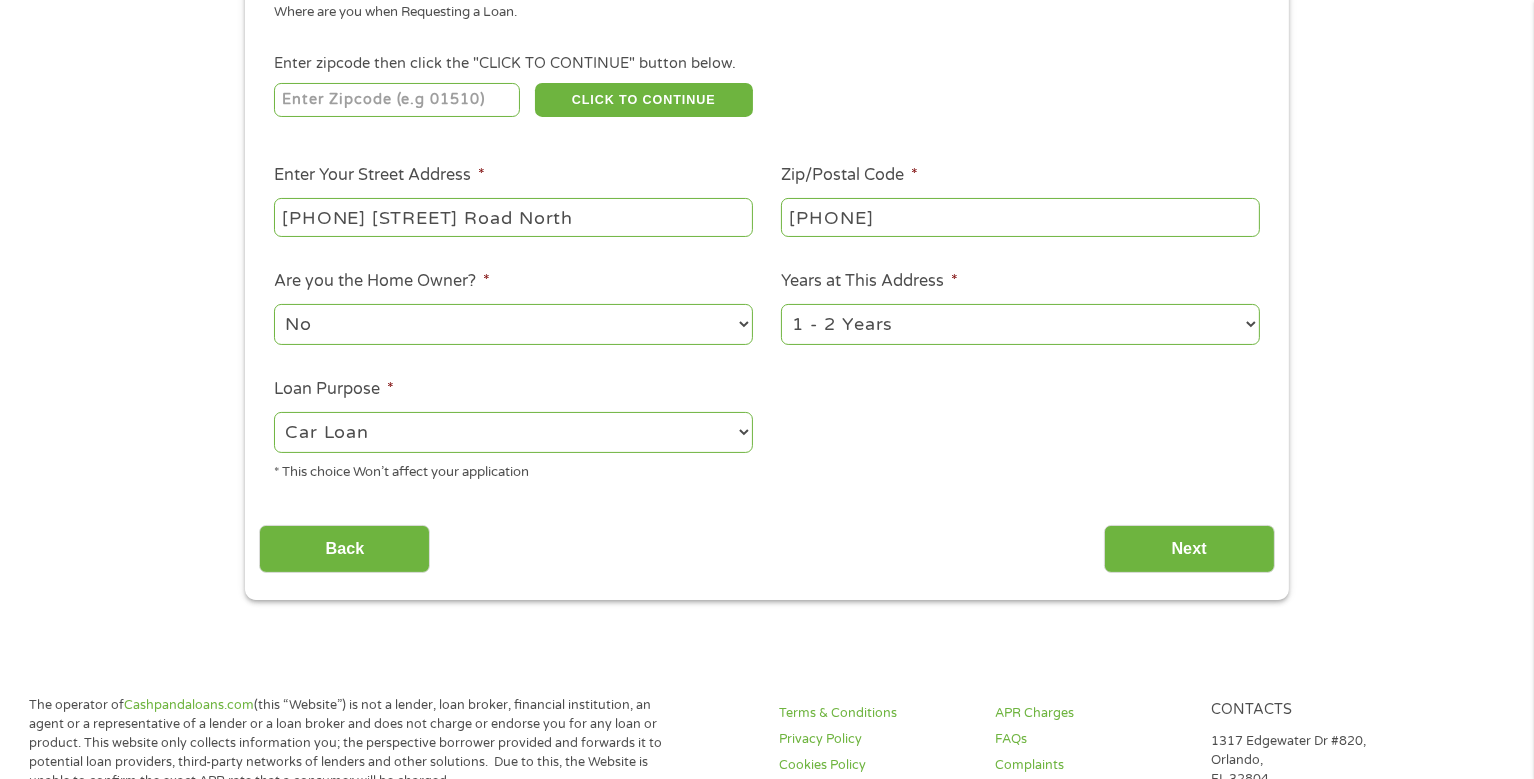 select on "medicalexpenses" 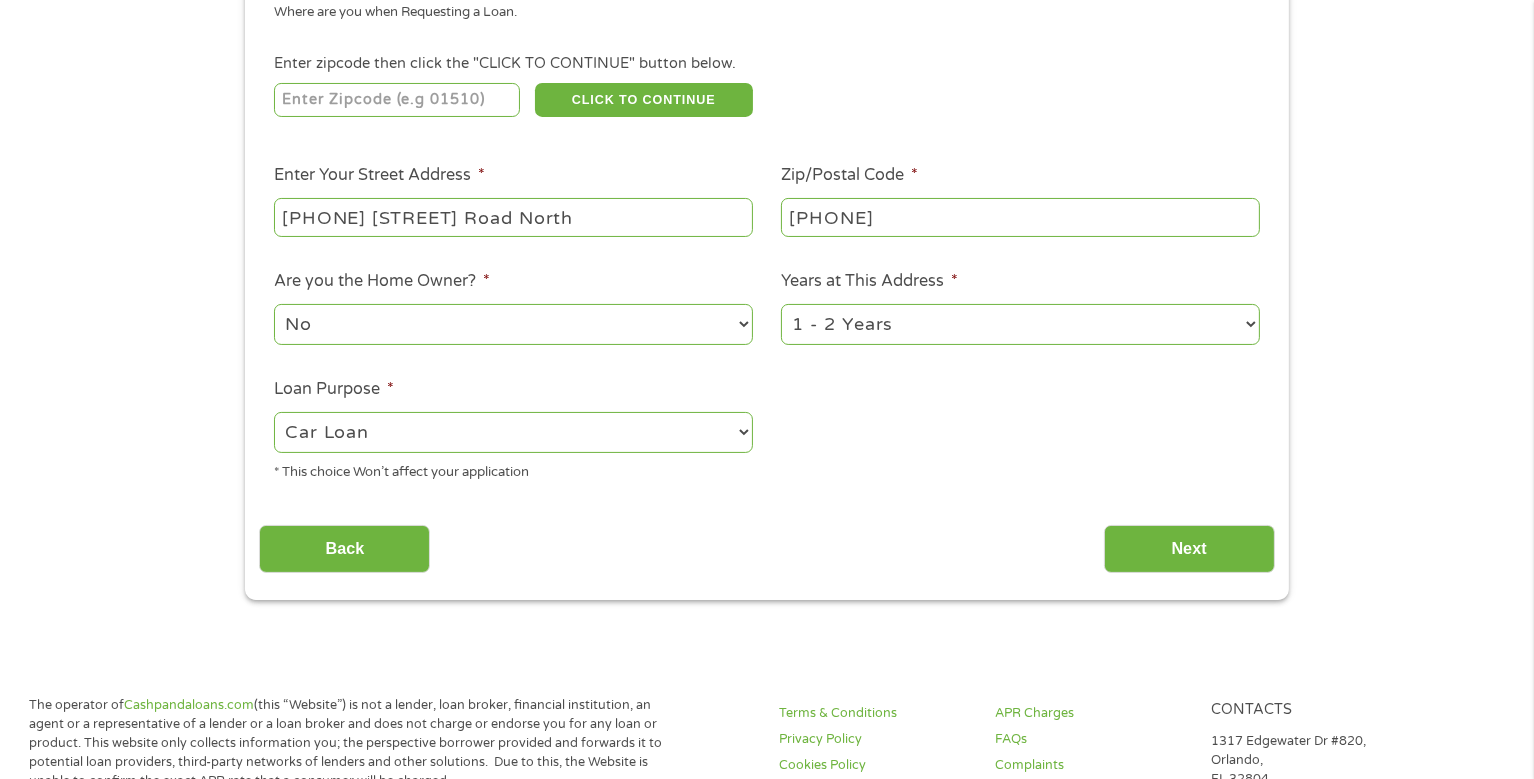 click on "--- Choose one --- Pay Bills Debt Consolidation Home Improvement Major Purchase Car Loan Short Term Cash Medical Expenses Other" at bounding box center [513, 432] 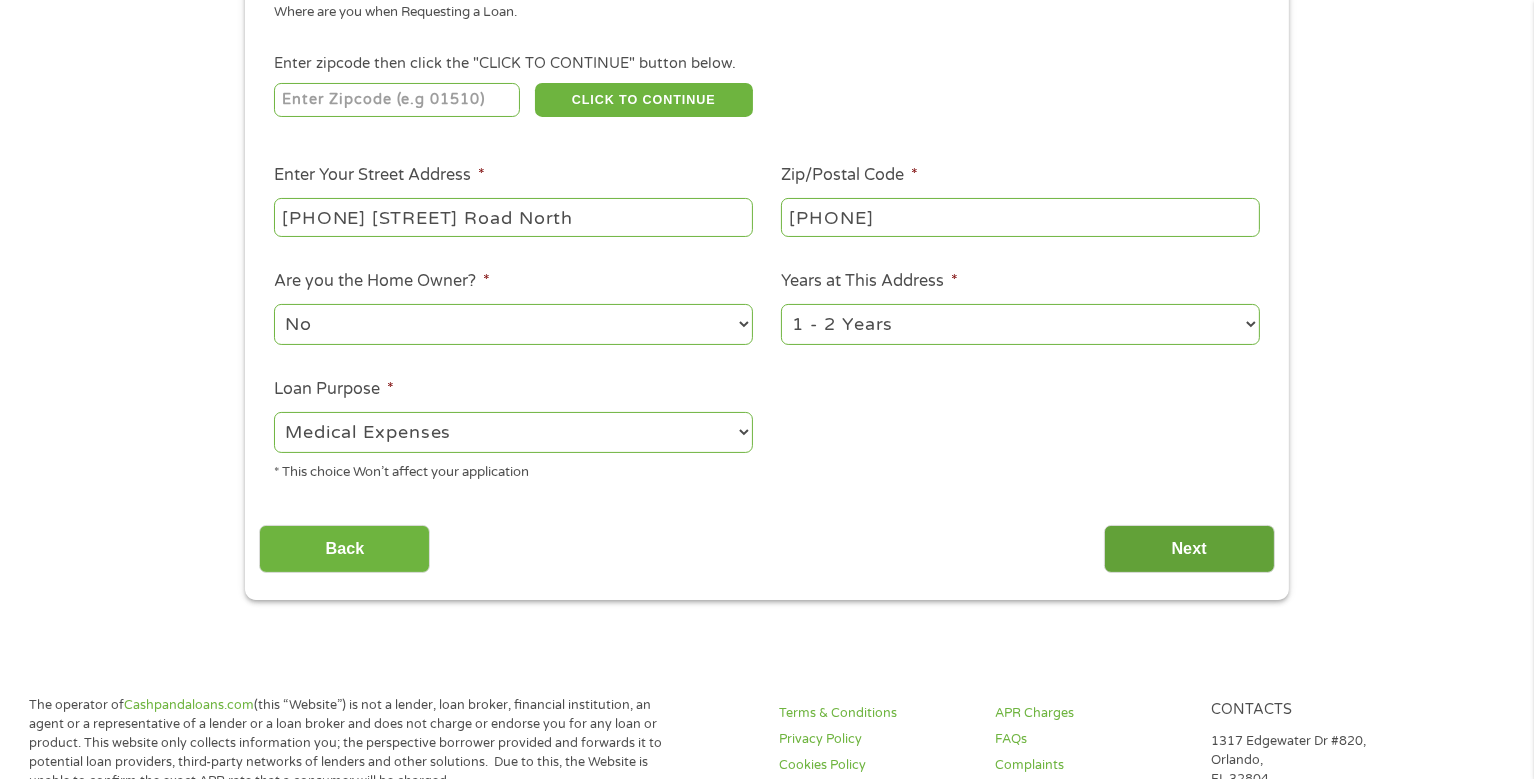 click on "Next" at bounding box center (1189, 549) 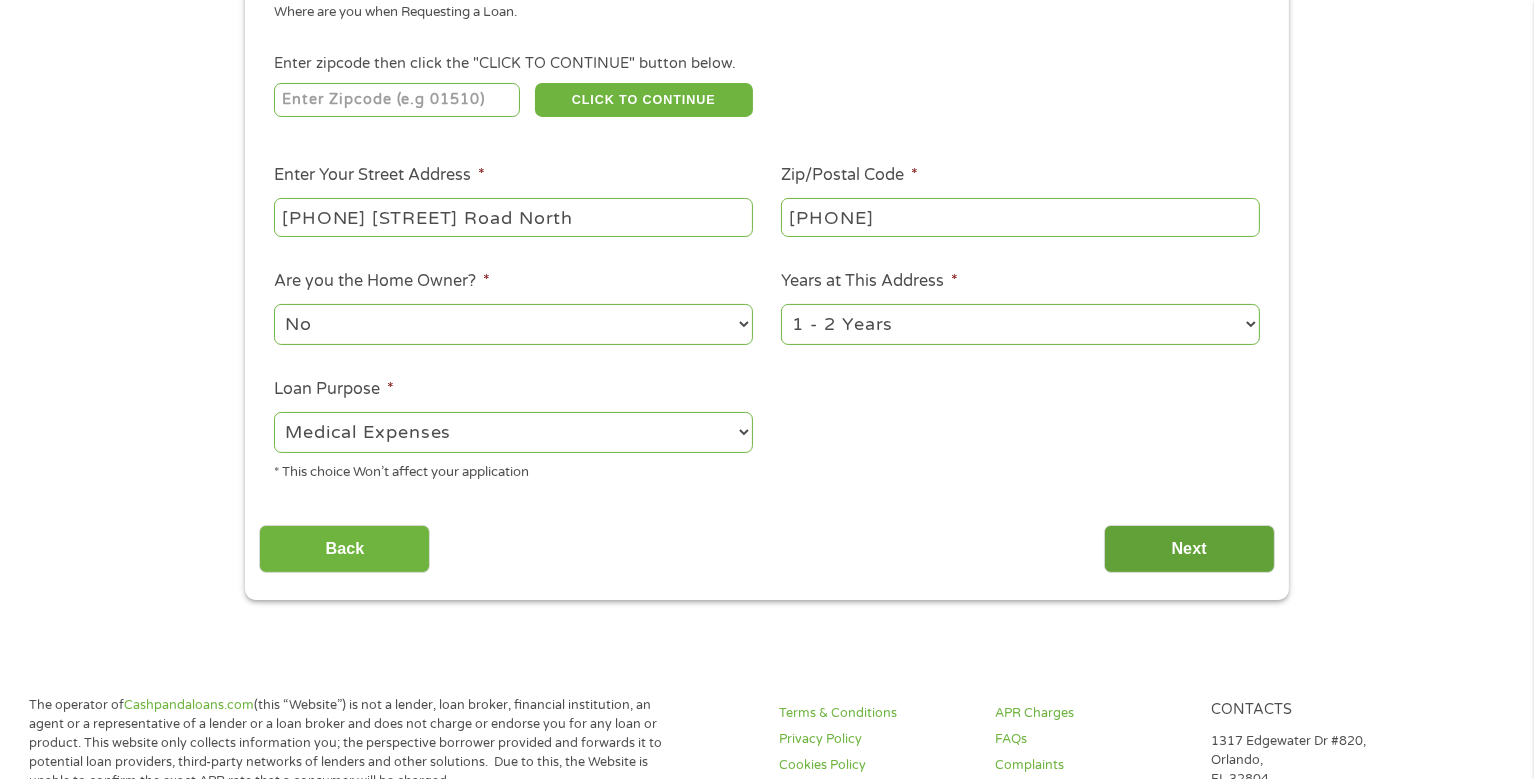 scroll, scrollTop: 8, scrollLeft: 8, axis: both 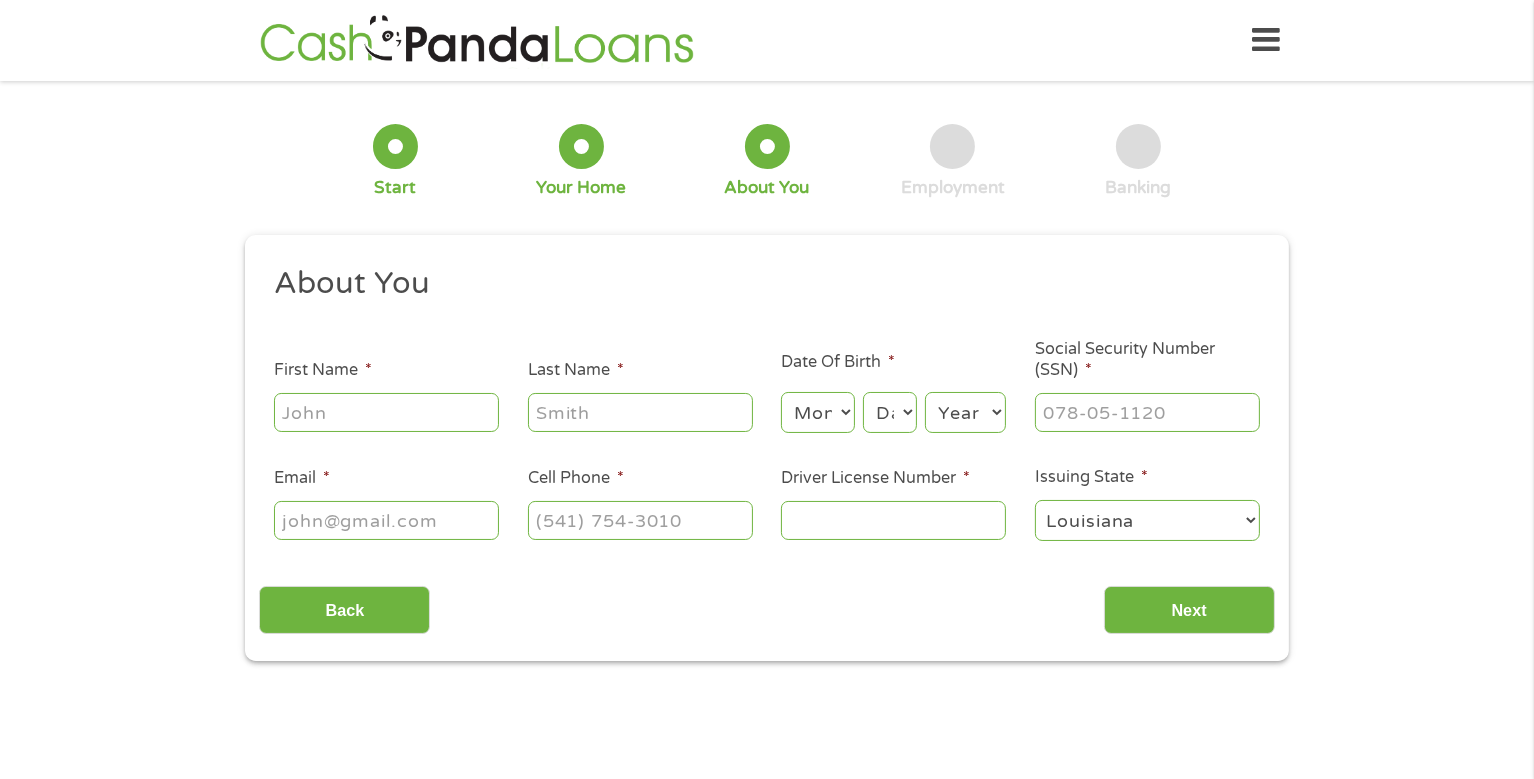 click on "First Name *" at bounding box center [386, 412] 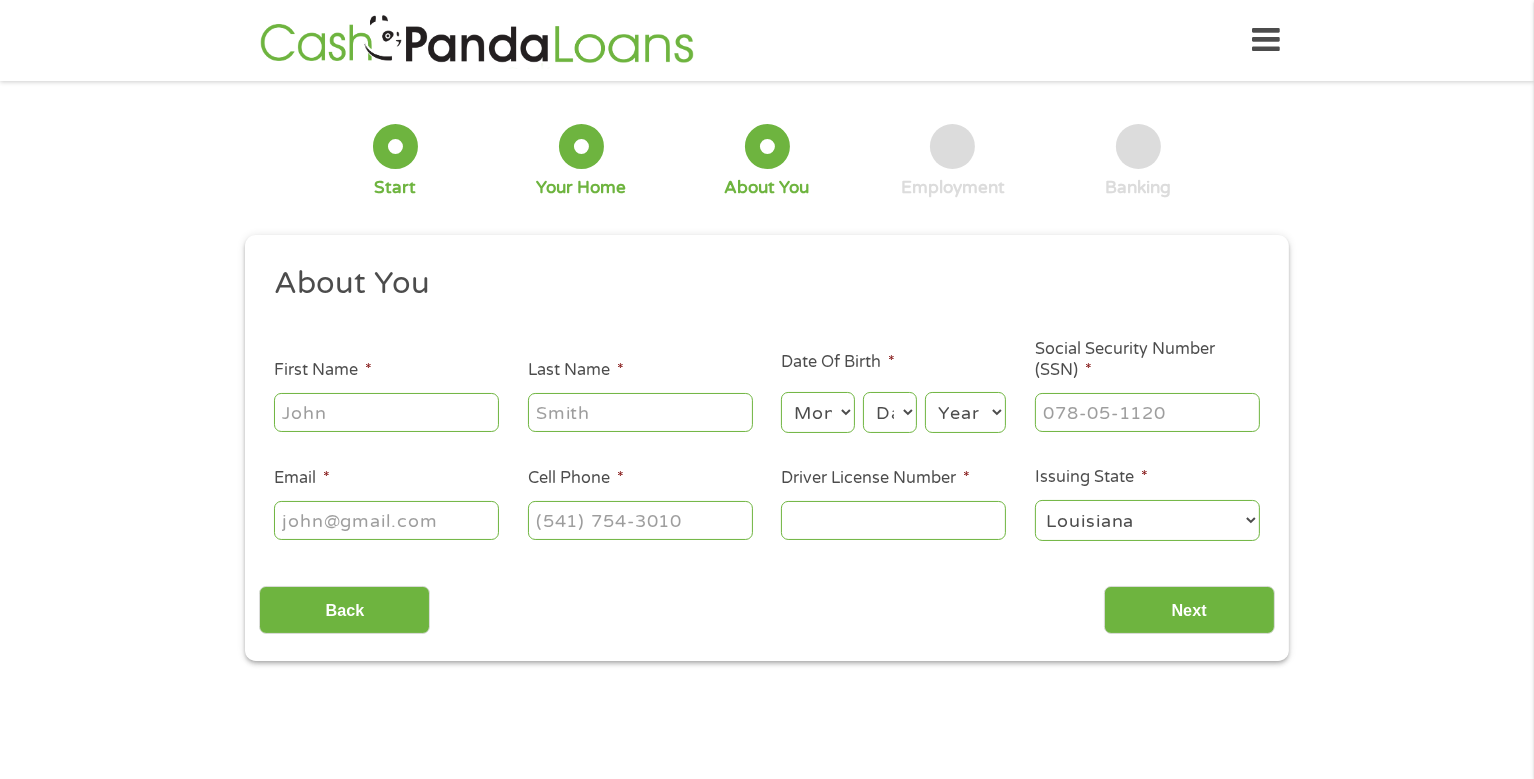 type on "b" 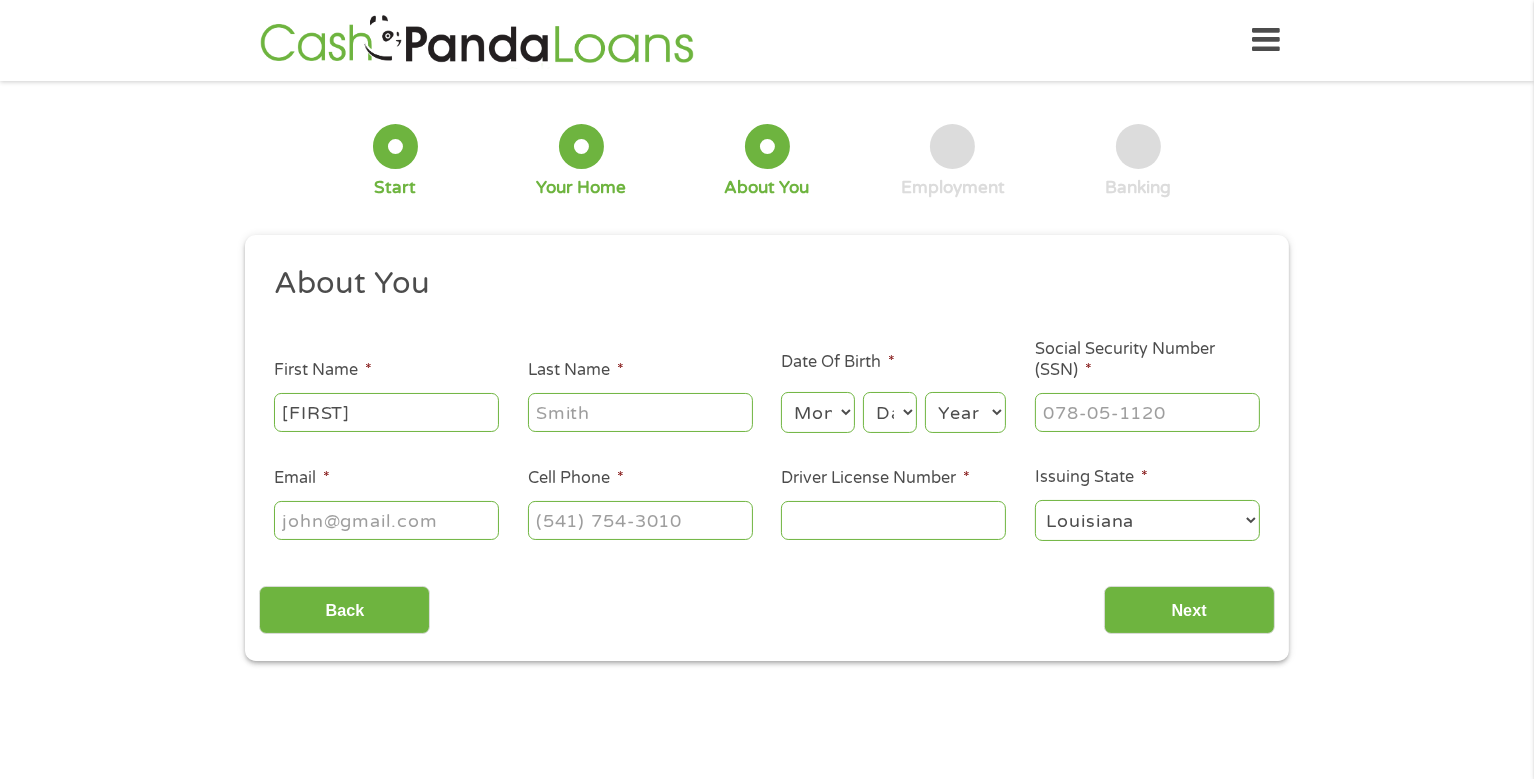 type on "[FIRST]" 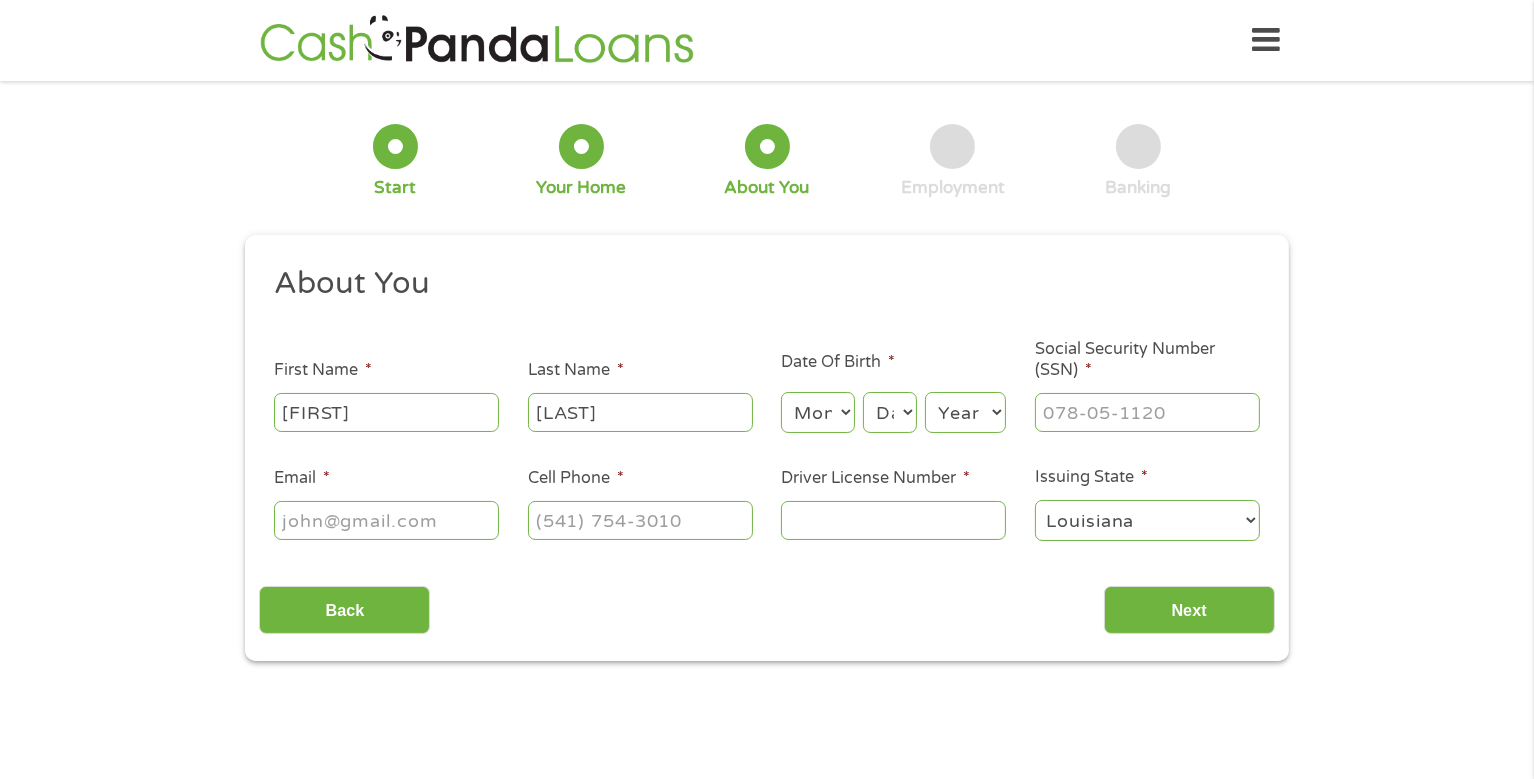type on "[LAST]" 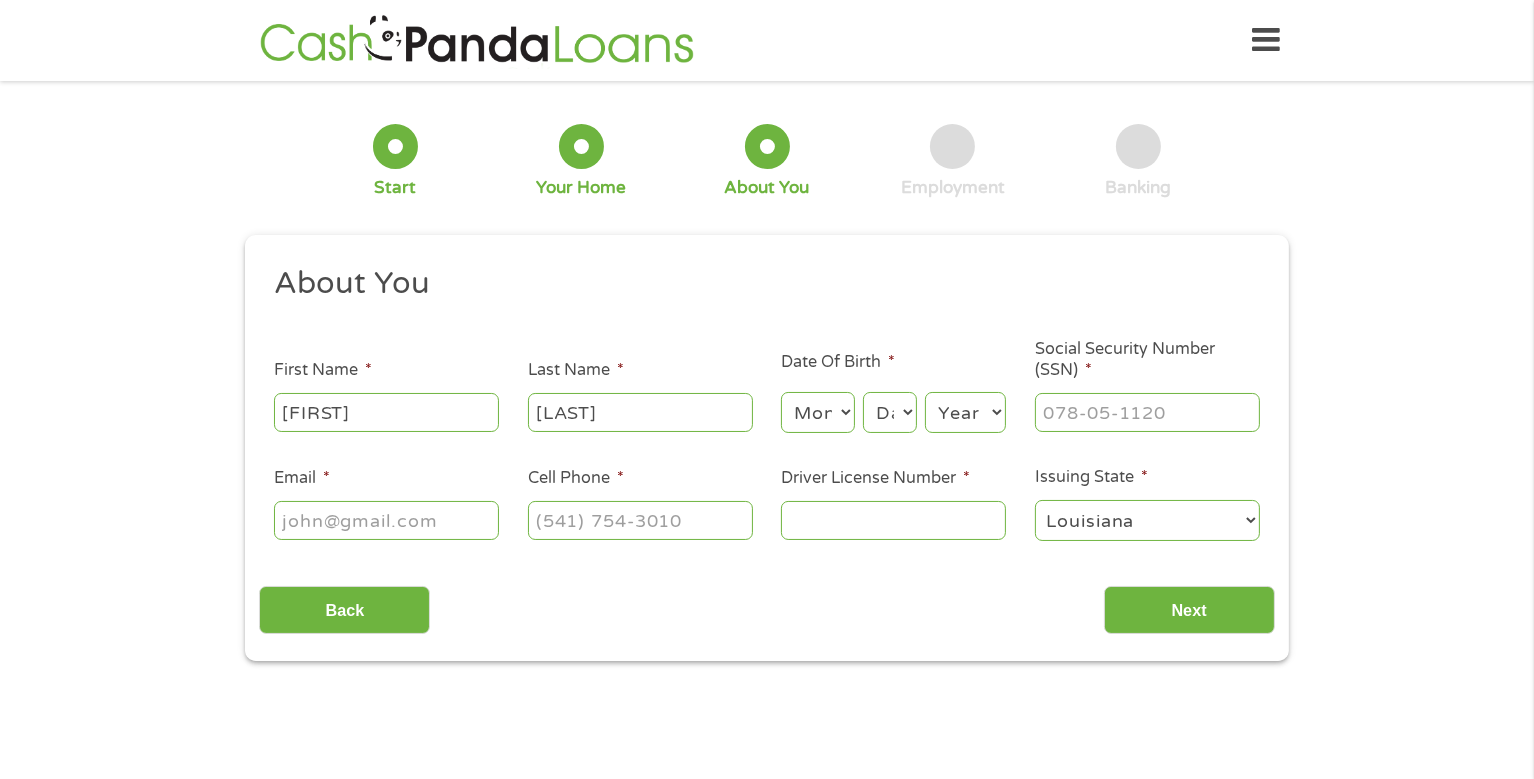 click on "Month 1 2 3 4 5 6 7 8 9 10 11 12" at bounding box center [817, 412] 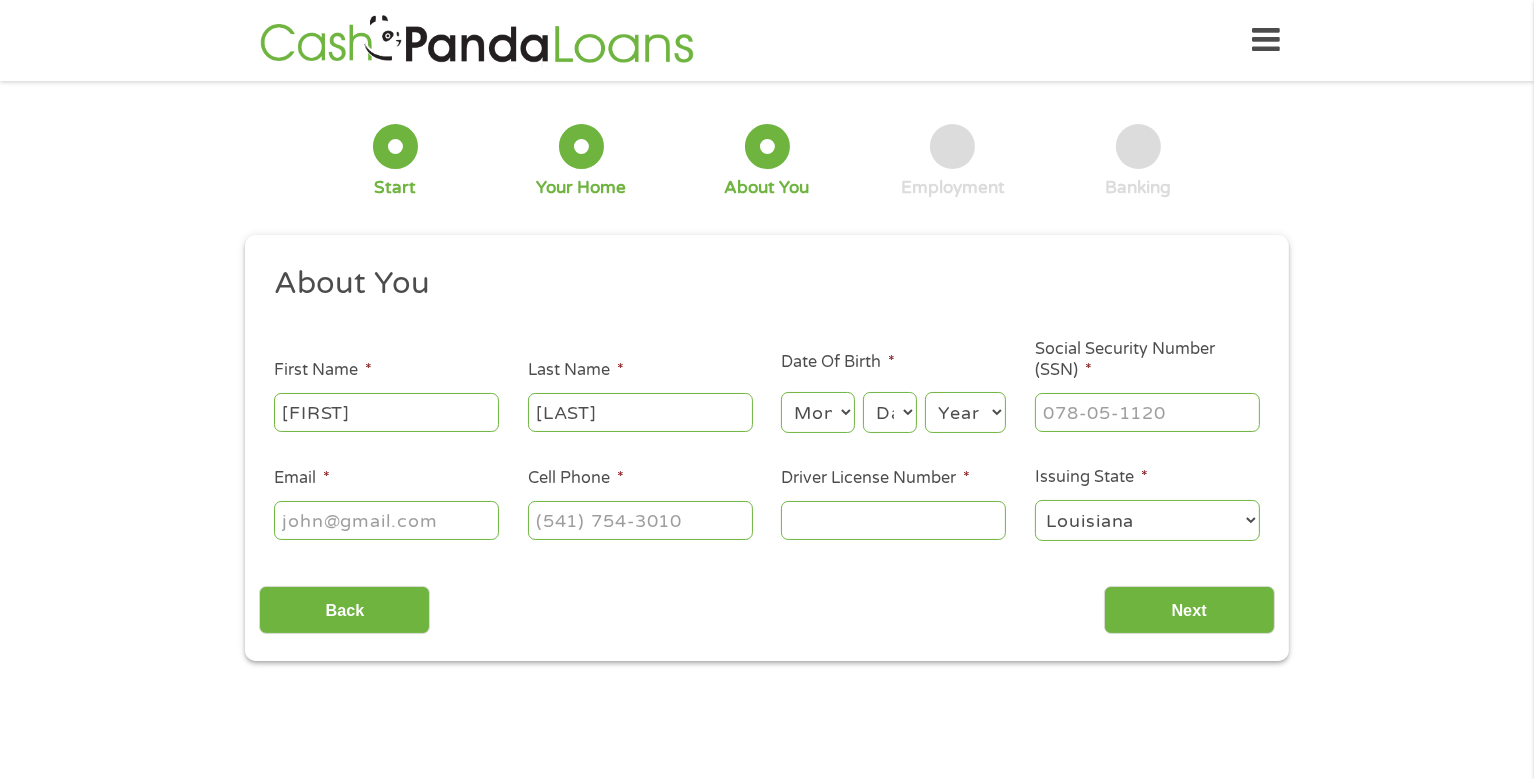 select on "10" 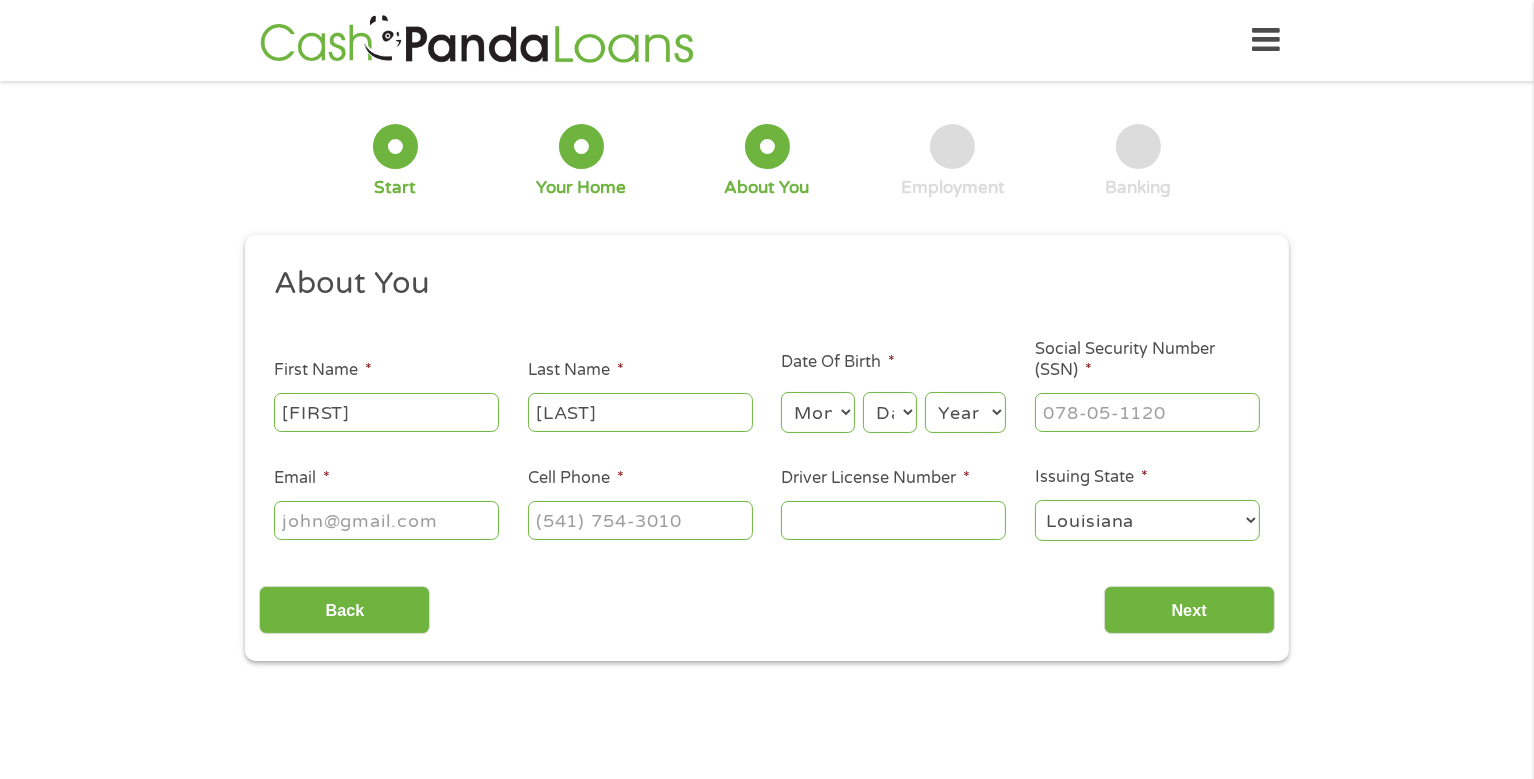 click on "Month 1 2 3 4 5 6 7 8 9 10 11 12" at bounding box center [817, 412] 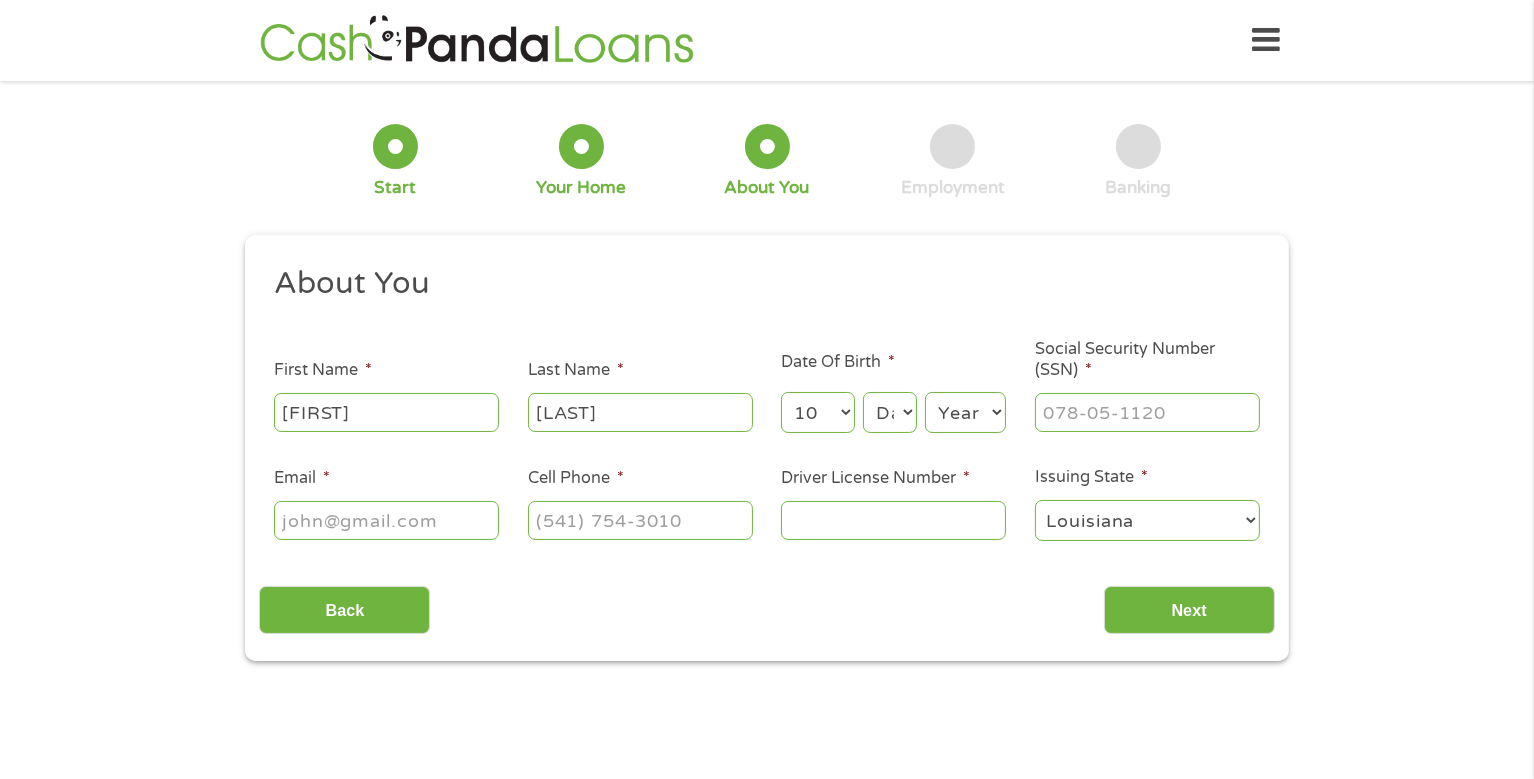 click on "Day 1 2 3 4 5 6 7 8 9 10 11 12 13 14 15 16 17 18 19 20 21 22 23 24 25 26 27 28 29 30 31" at bounding box center [890, 412] 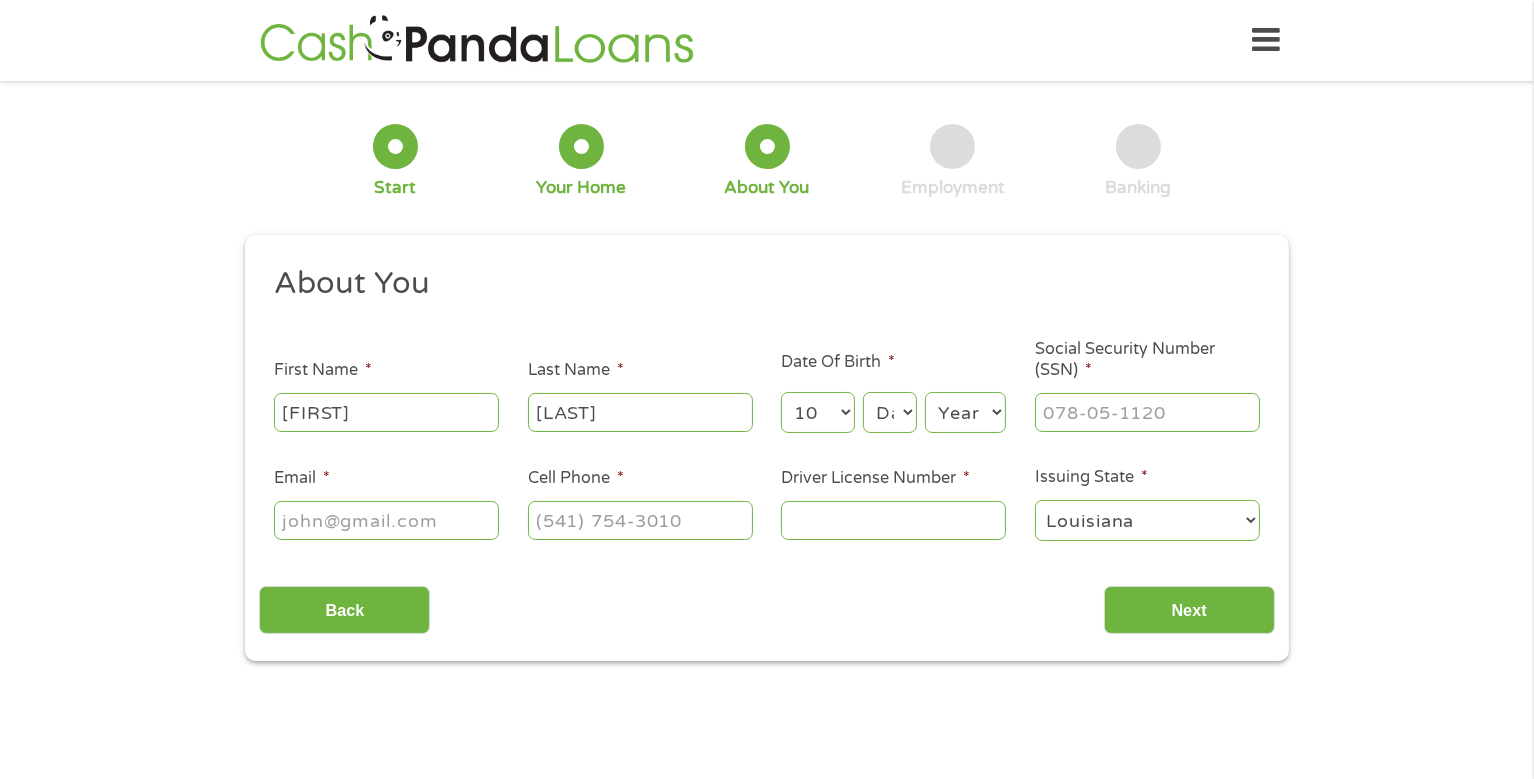 select on "1" 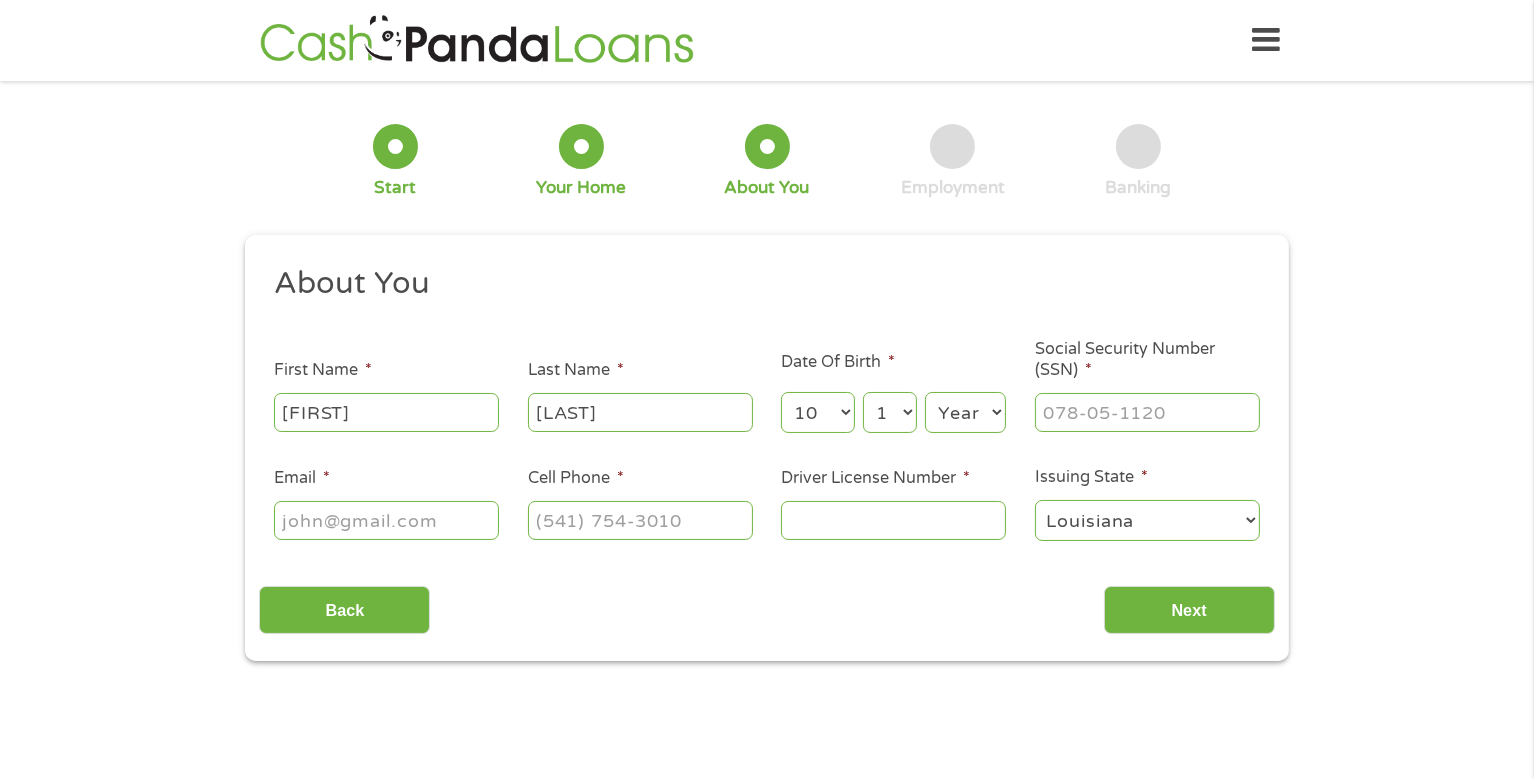 click on "Day 1 2 3 4 5 6 7 8 9 10 11 12 13 14 15 16 17 18 19 20 21 22 23 24 25 26 27 28 29 30 31" at bounding box center (890, 412) 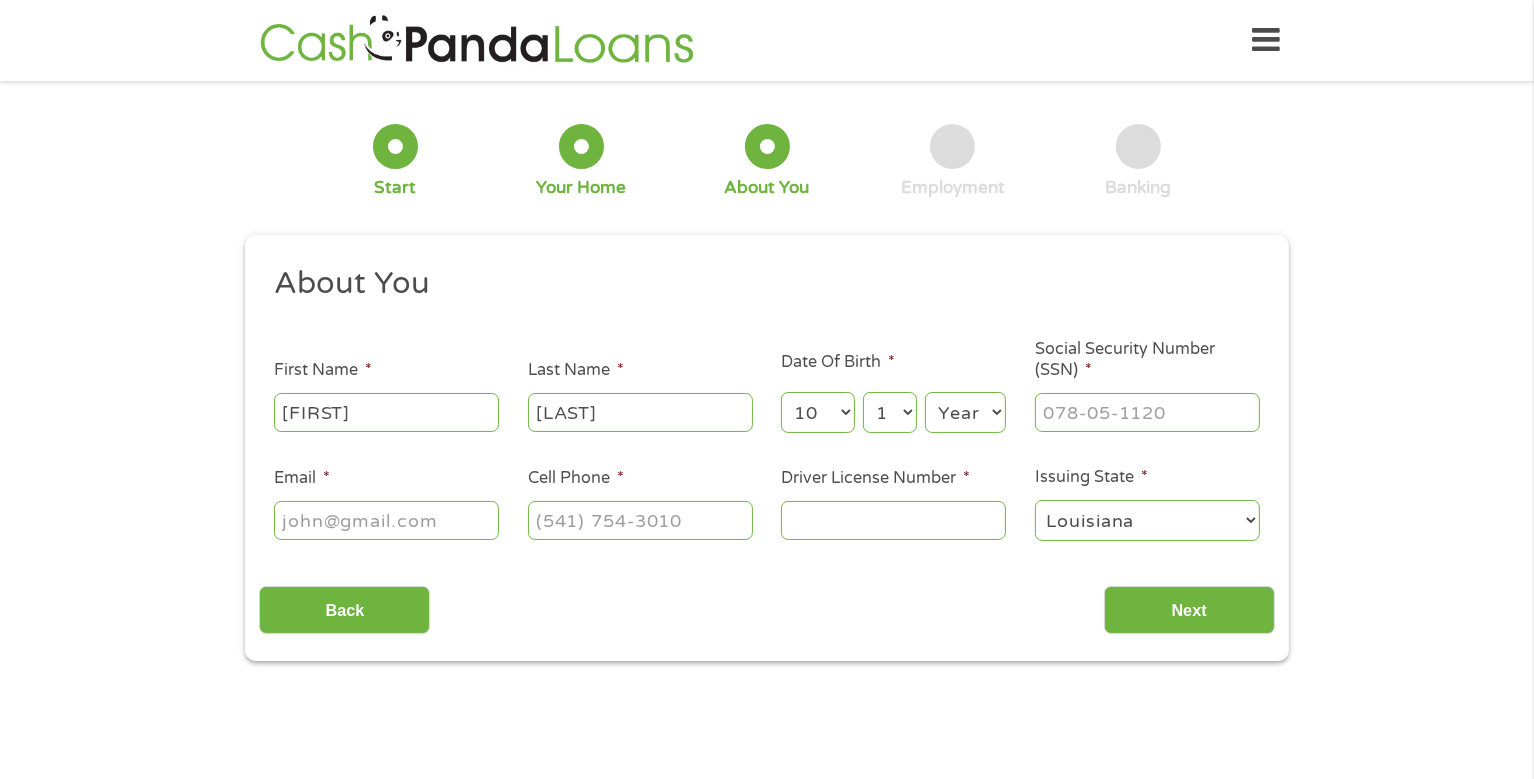 click on "Year 2007 2006 2005 2004 2003 2002 2001 2000 1999 1998 1997 1996 1995 1994 1993 1992 1991 1990 1989 1988 1987 1986 1985 1984 1983 1982 1981 1980 1979 1978 1977 1976 1975 1974 1973 1972 1971 1970 1969 1968 1967 1966 1965 1964 1963 1962 1961 1960 1959 1958 1957 1956 1955 1954 1953 1952 1951 1950 1949 1948 1947 1946 1945 1944 1943 1942 1941 1940 1939 1938 1937 1936 1935 1934 1933 1932 1931 1930 1929 1928 1927 1926 1925 1924 1923 1922 1921 1920" at bounding box center [965, 412] 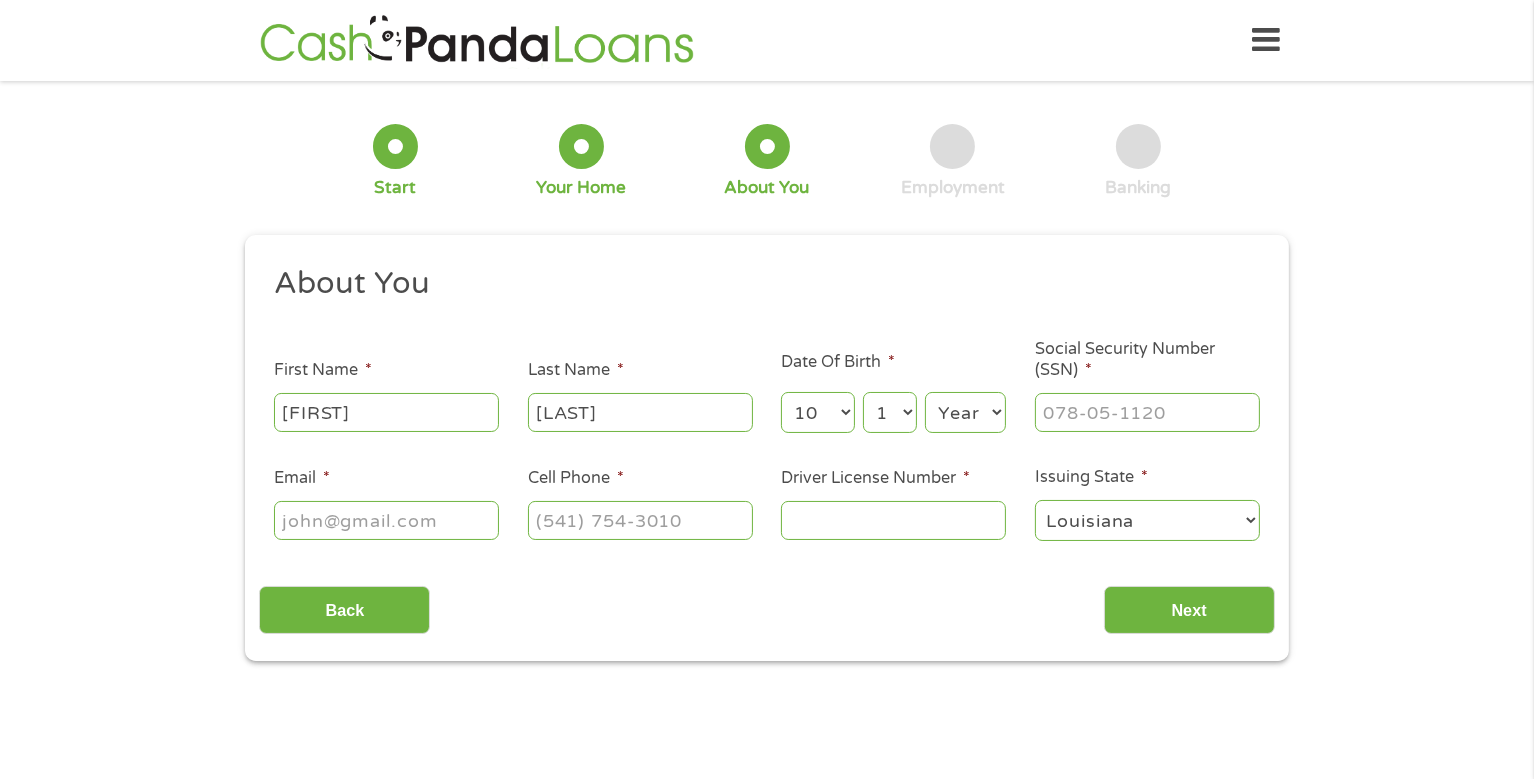 select on "1968" 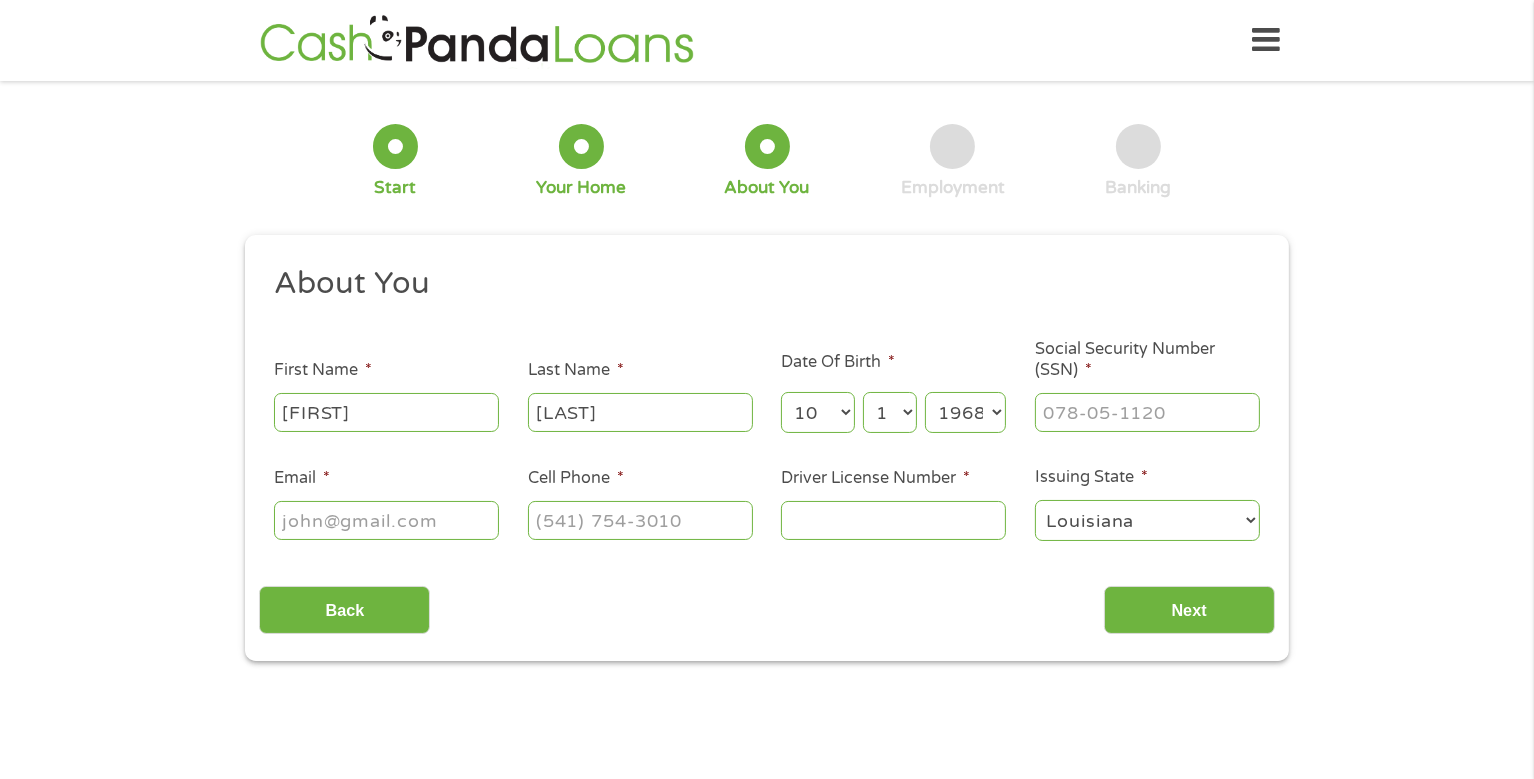 click on "Year 2007 2006 2005 2004 2003 2002 2001 2000 1999 1998 1997 1996 1995 1994 1993 1992 1991 1990 1989 1988 1987 1986 1985 1984 1983 1982 1981 1980 1979 1978 1977 1976 1975 1974 1973 1972 1971 1970 1969 1968 1967 1966 1965 1964 1963 1962 1961 1960 1959 1958 1957 1956 1955 1954 1953 1952 1951 1950 1949 1948 1947 1946 1945 1944 1943 1942 1941 1940 1939 1938 1937 1936 1935 1934 1933 1932 1931 1930 1929 1928 1927 1926 1925 1924 1923 1922 1921 1920" at bounding box center [965, 412] 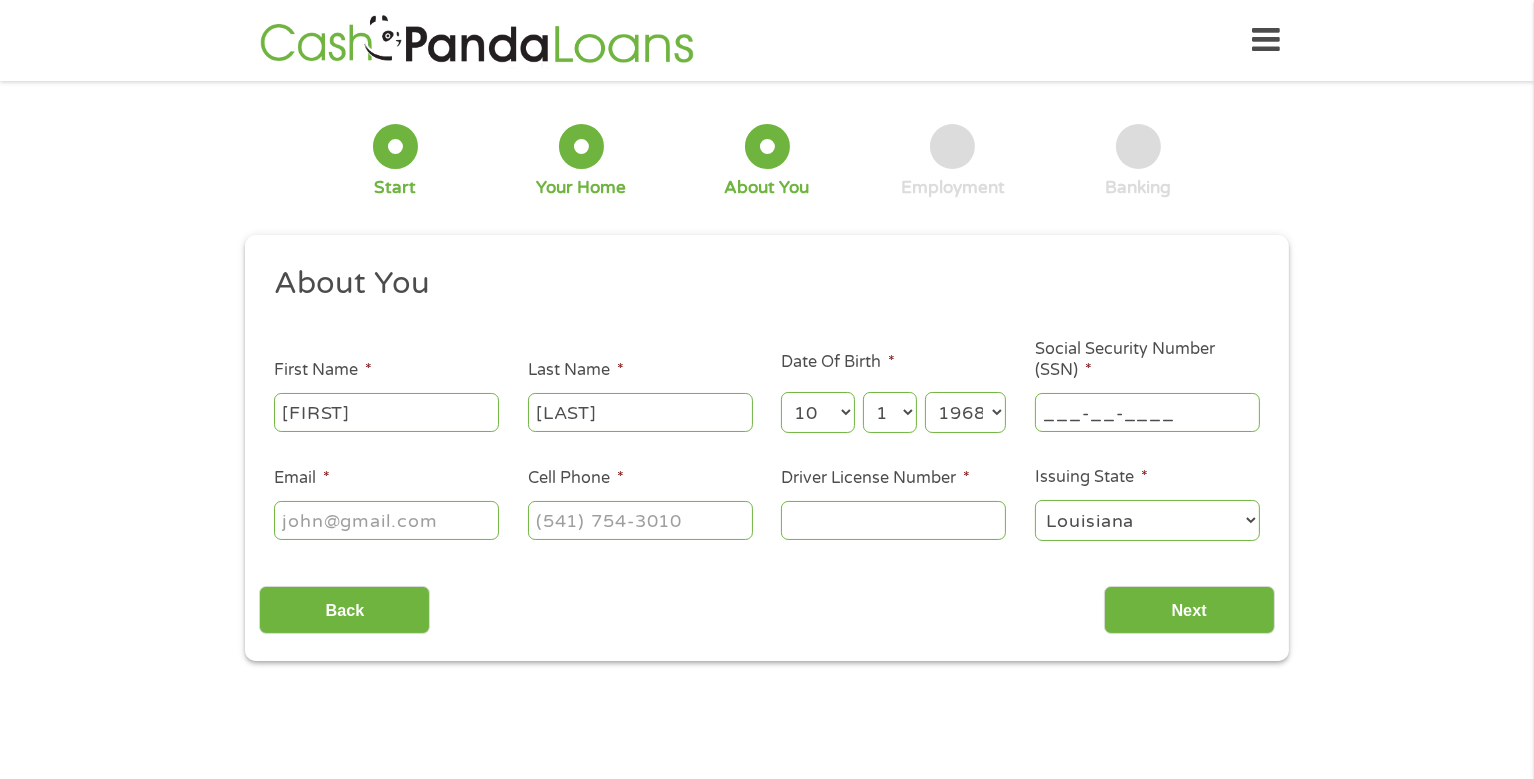 drag, startPoint x: 1077, startPoint y: 405, endPoint x: 1061, endPoint y: 406, distance: 16.03122 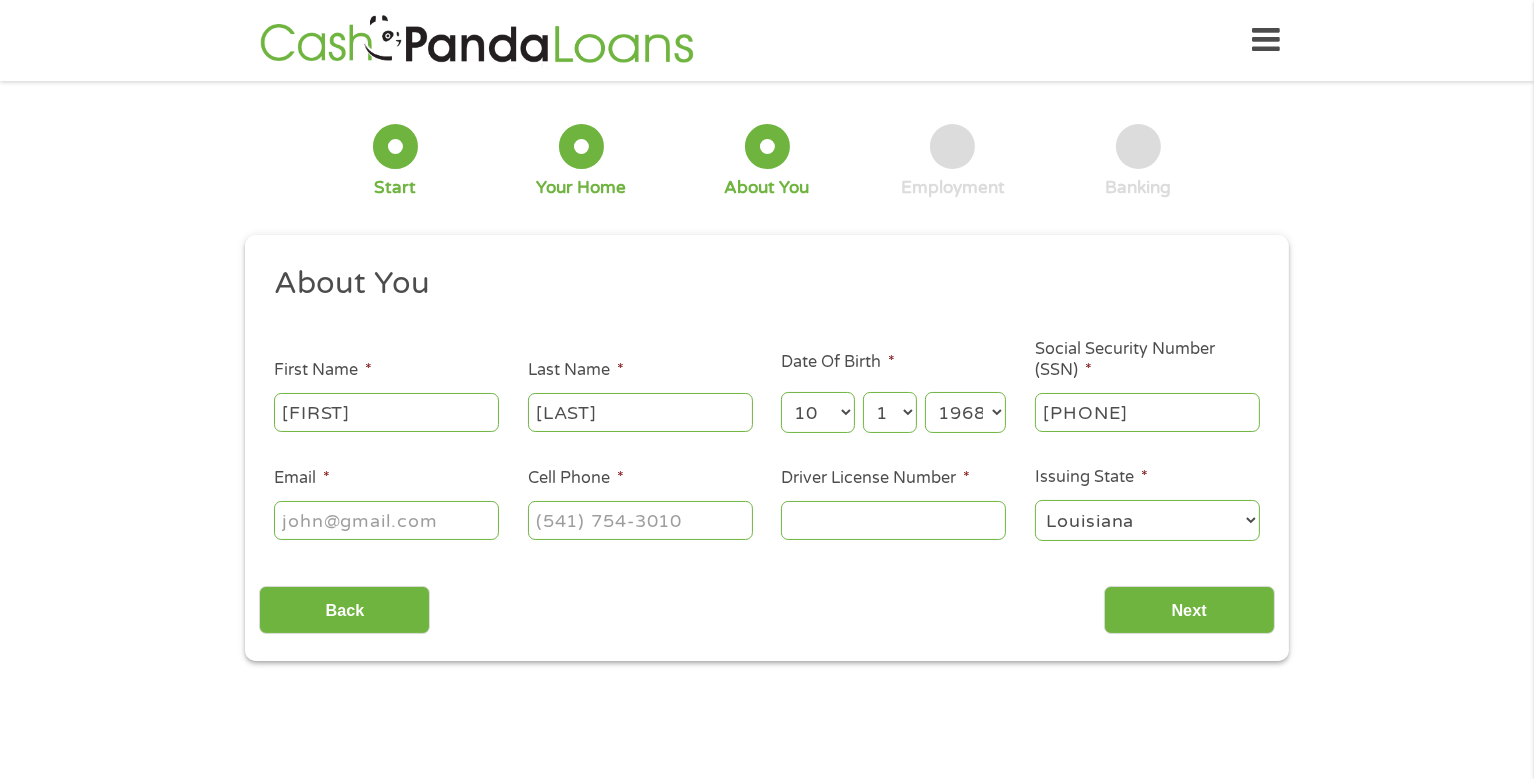 type on "[PHONE]" 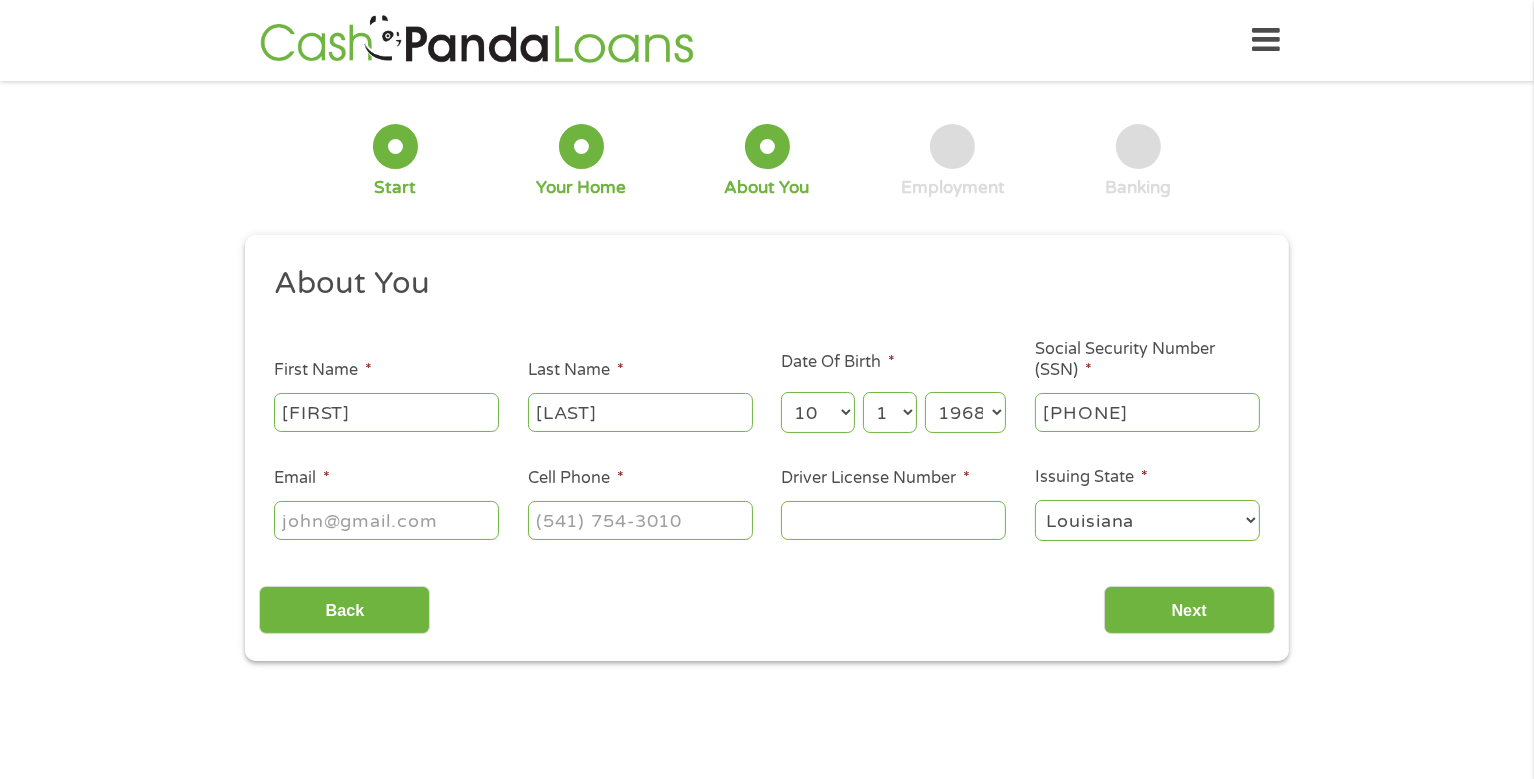 click on "Email *" at bounding box center [386, 520] 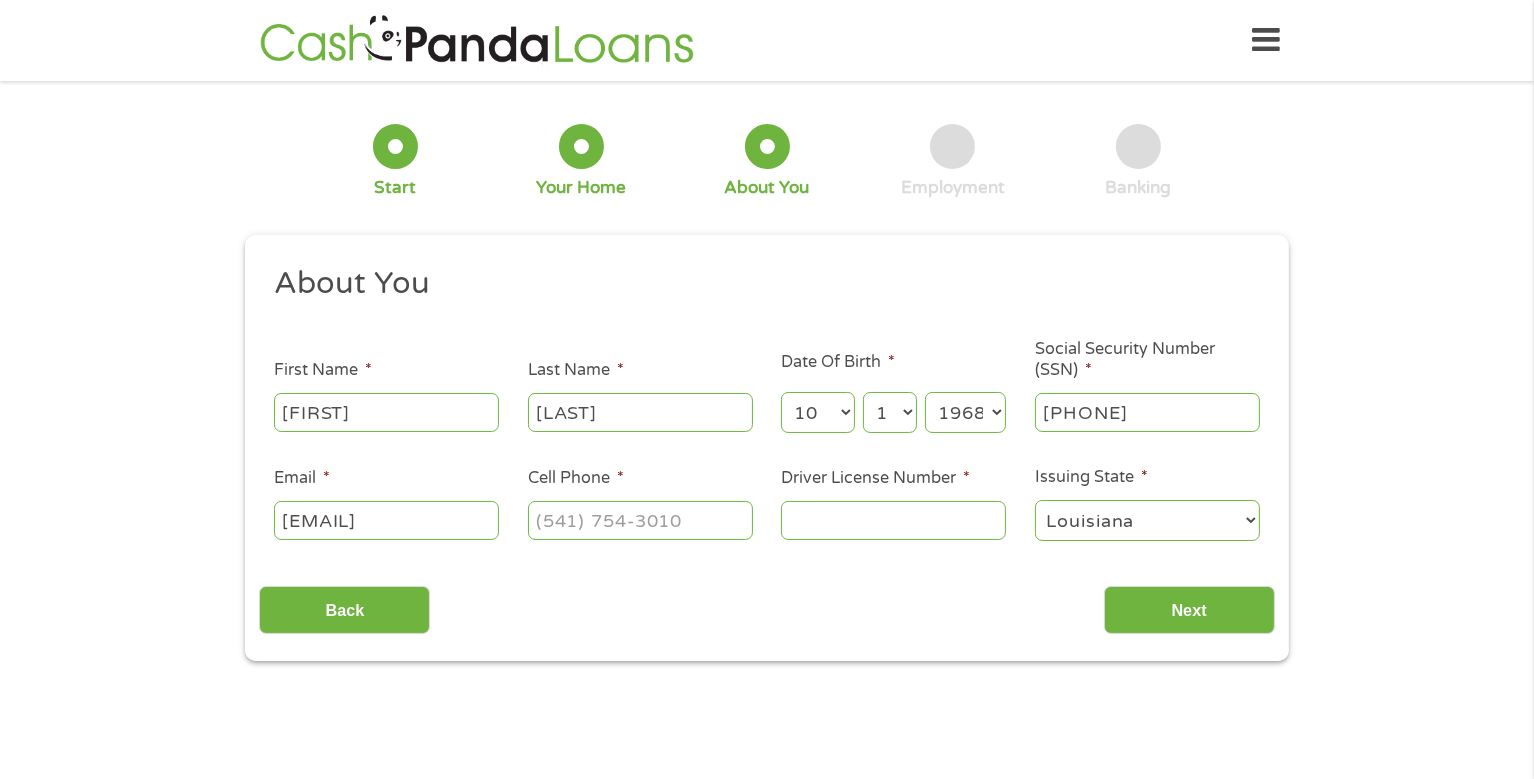scroll, scrollTop: 0, scrollLeft: 64, axis: horizontal 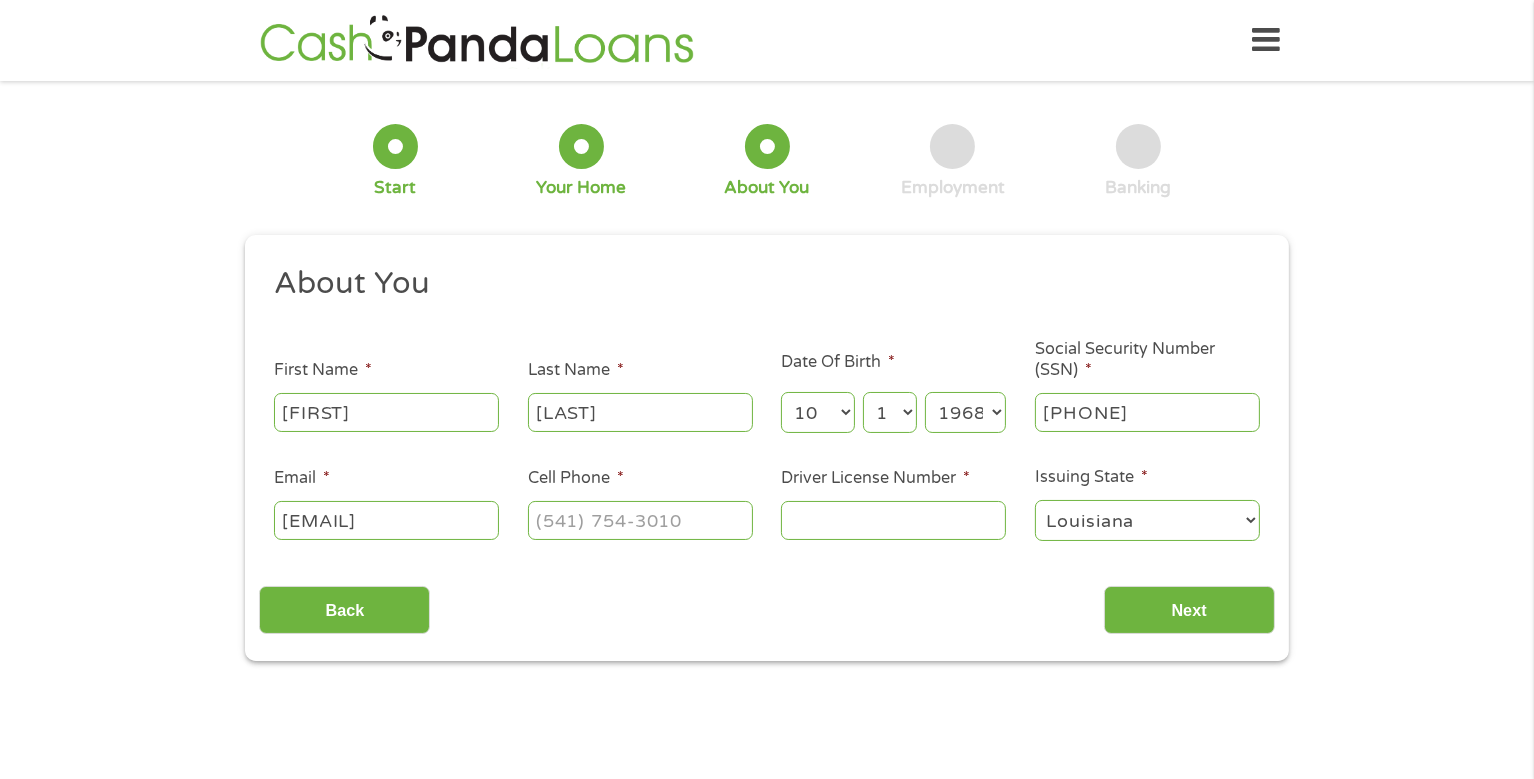 type on "[EMAIL]" 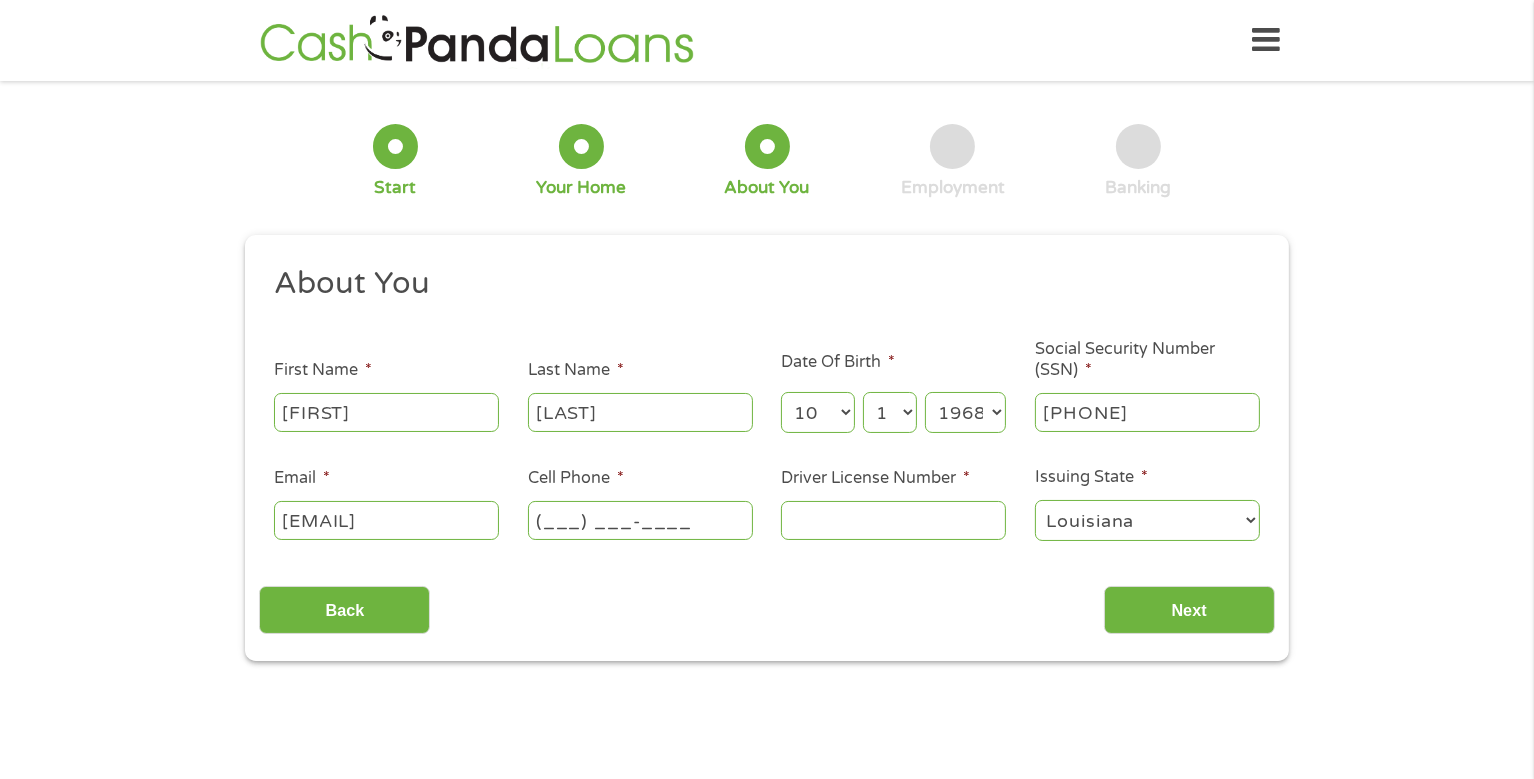 scroll, scrollTop: 0, scrollLeft: 0, axis: both 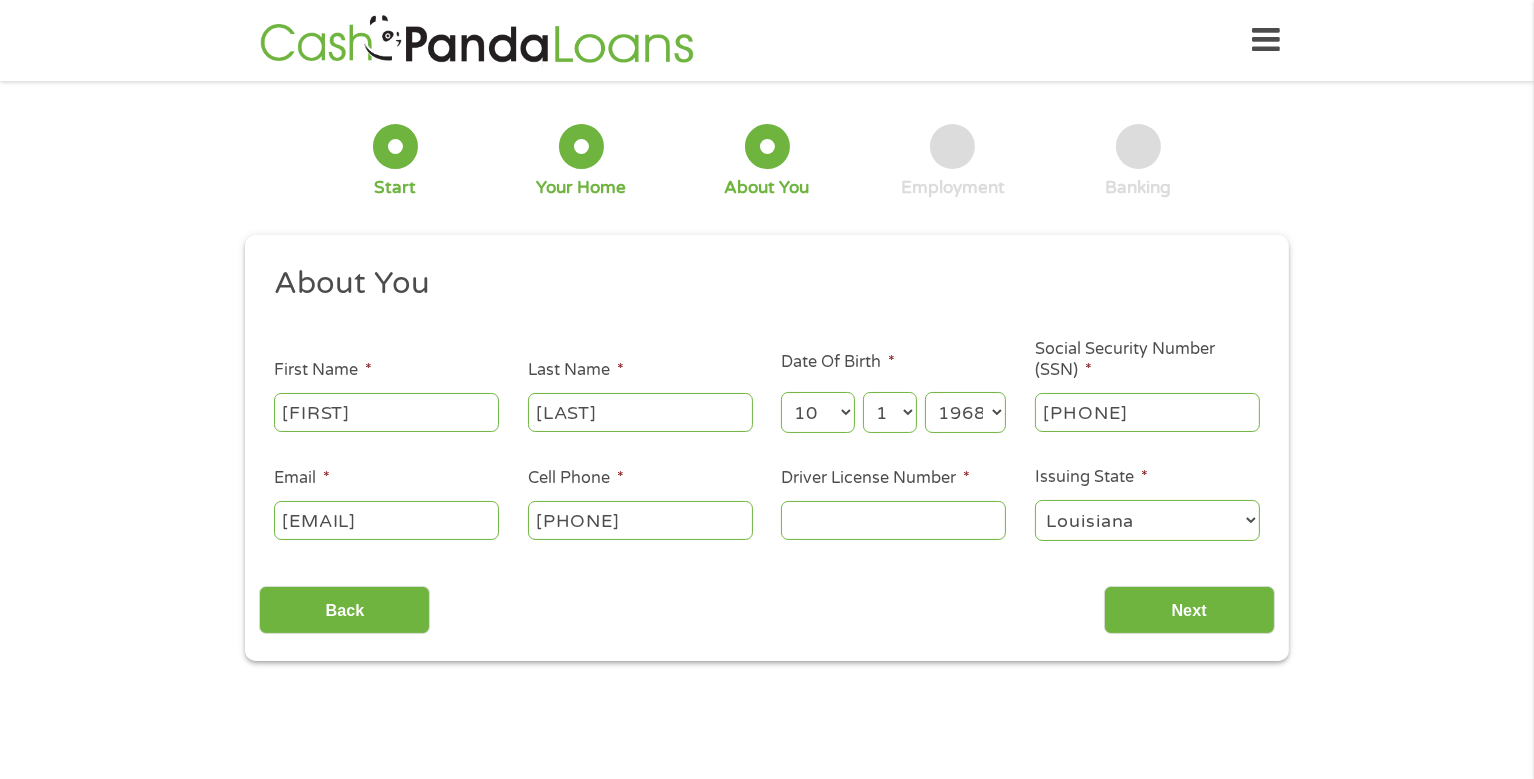 type on "[PHONE]" 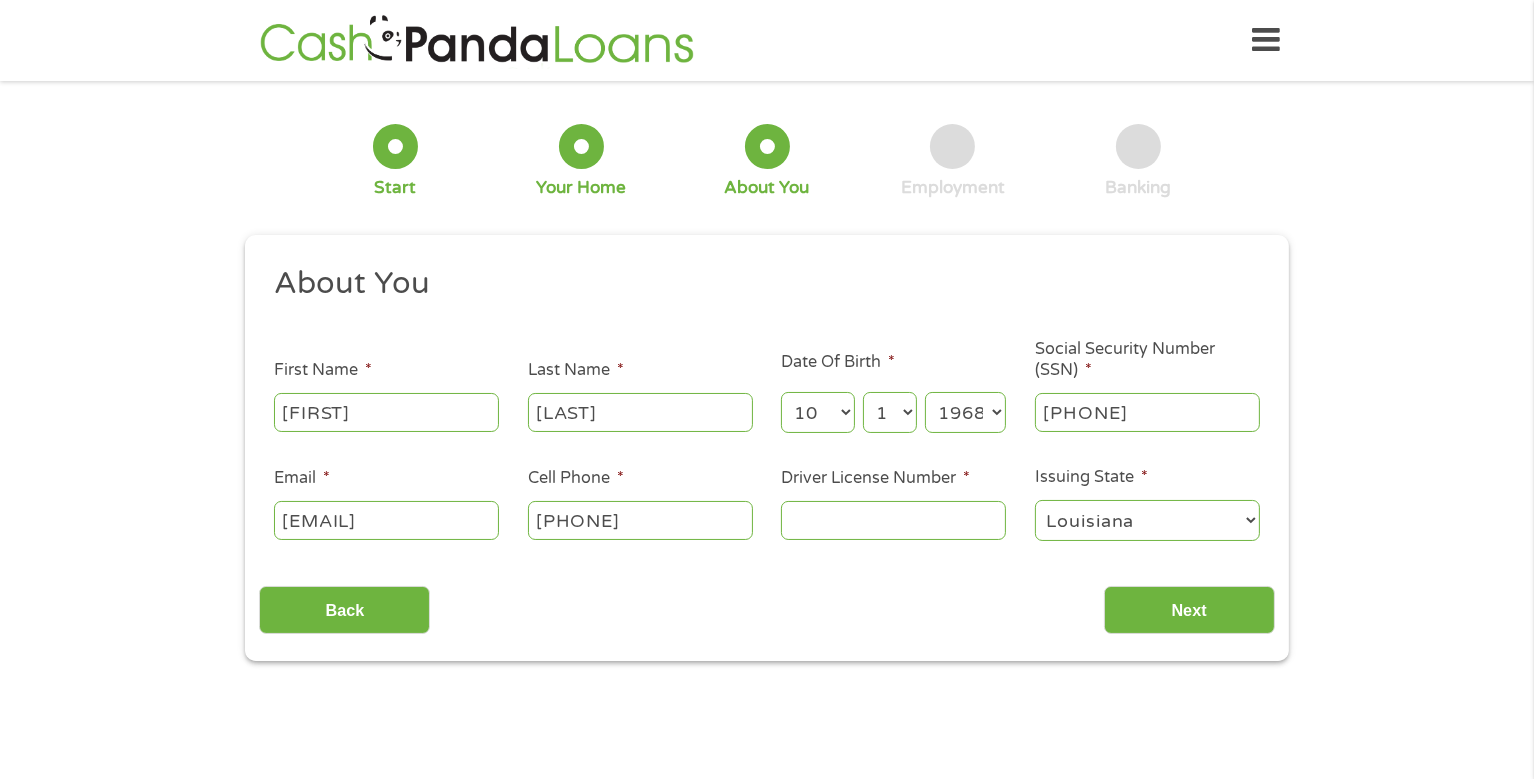 click on "Driver License Number *" at bounding box center [893, 520] 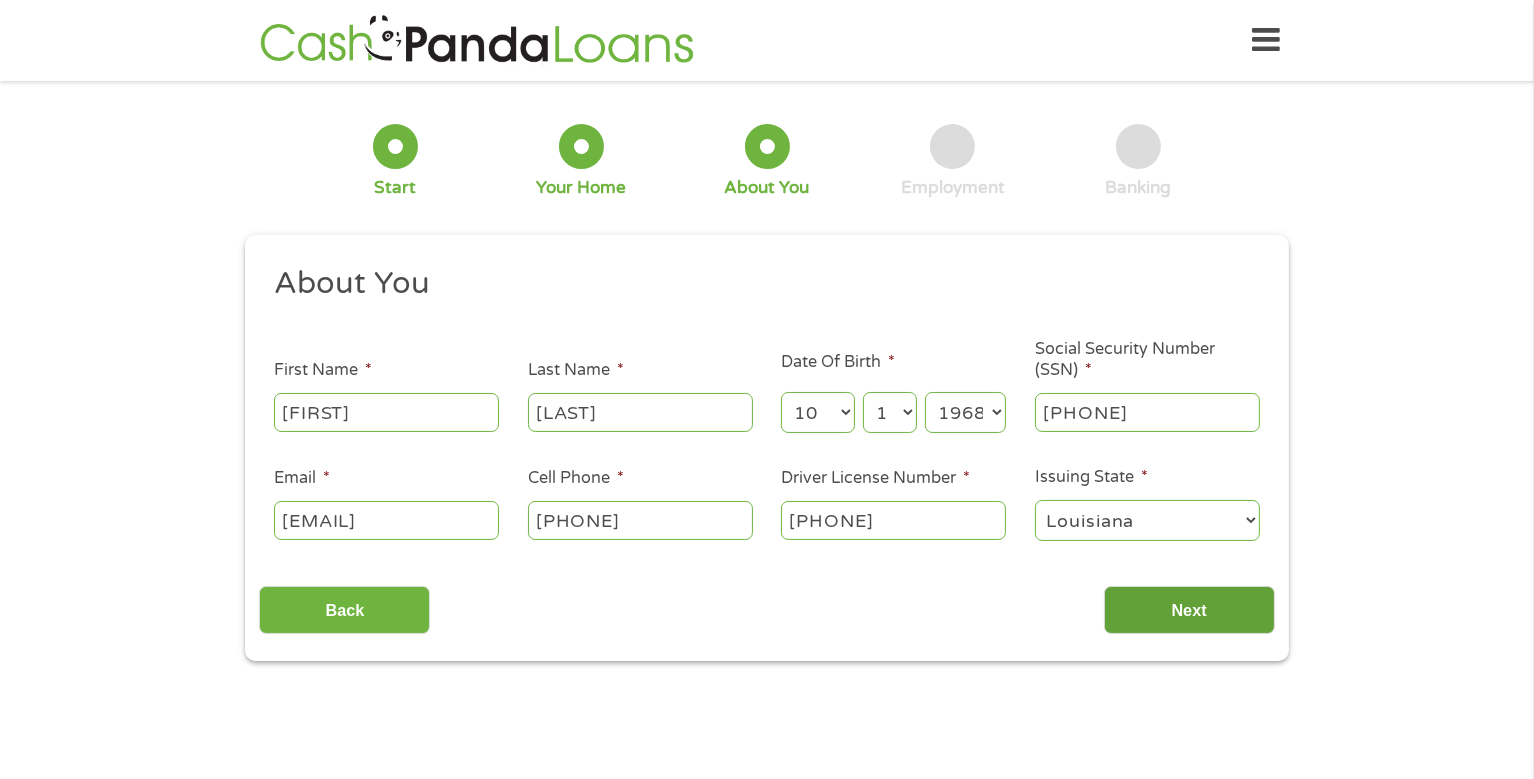 type on "[PHONE]" 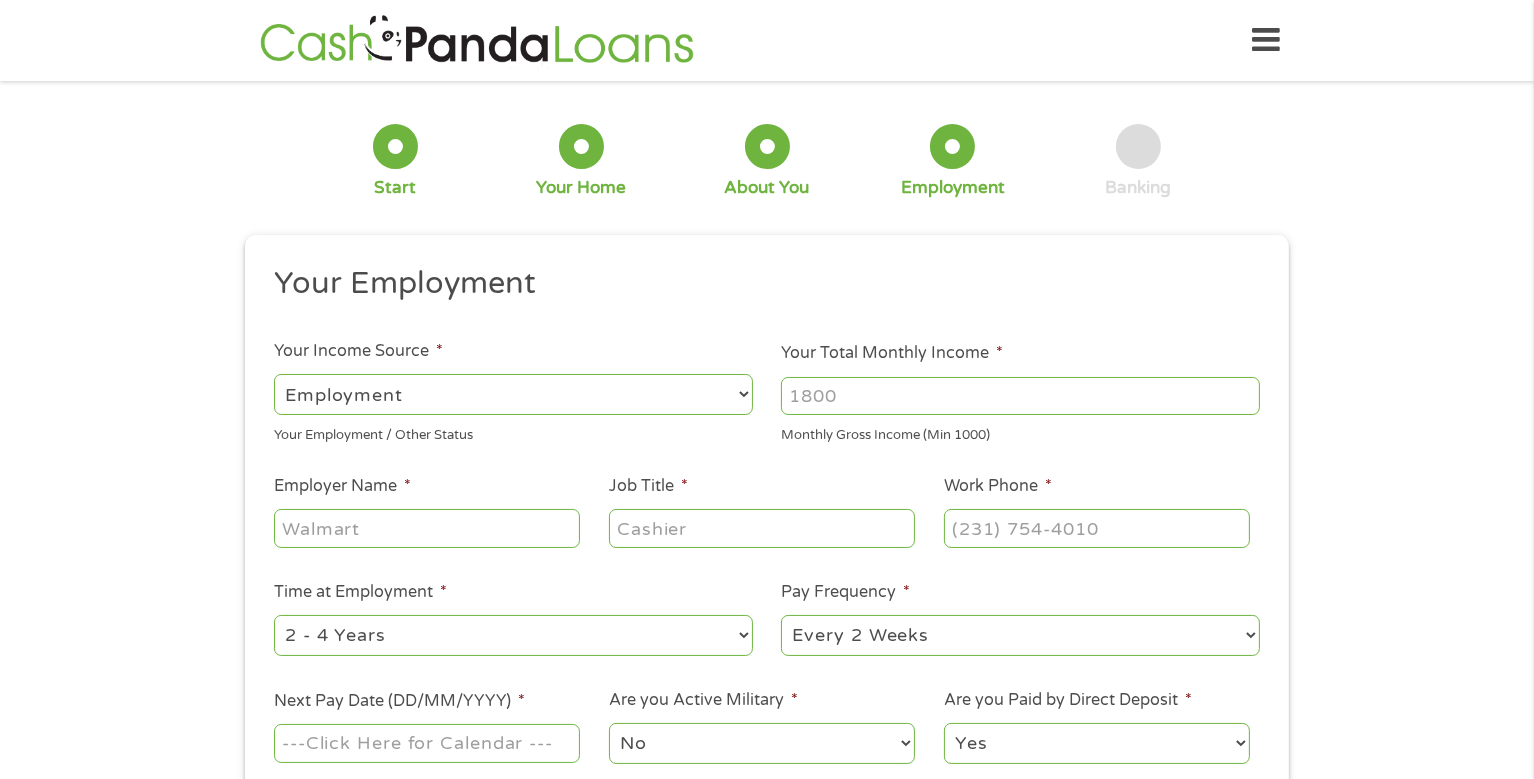click on "Pay Frequency * --- Choose one --- Every 2 Weeks Every Week Monthly Semi-Monthly" at bounding box center (1021, 619) 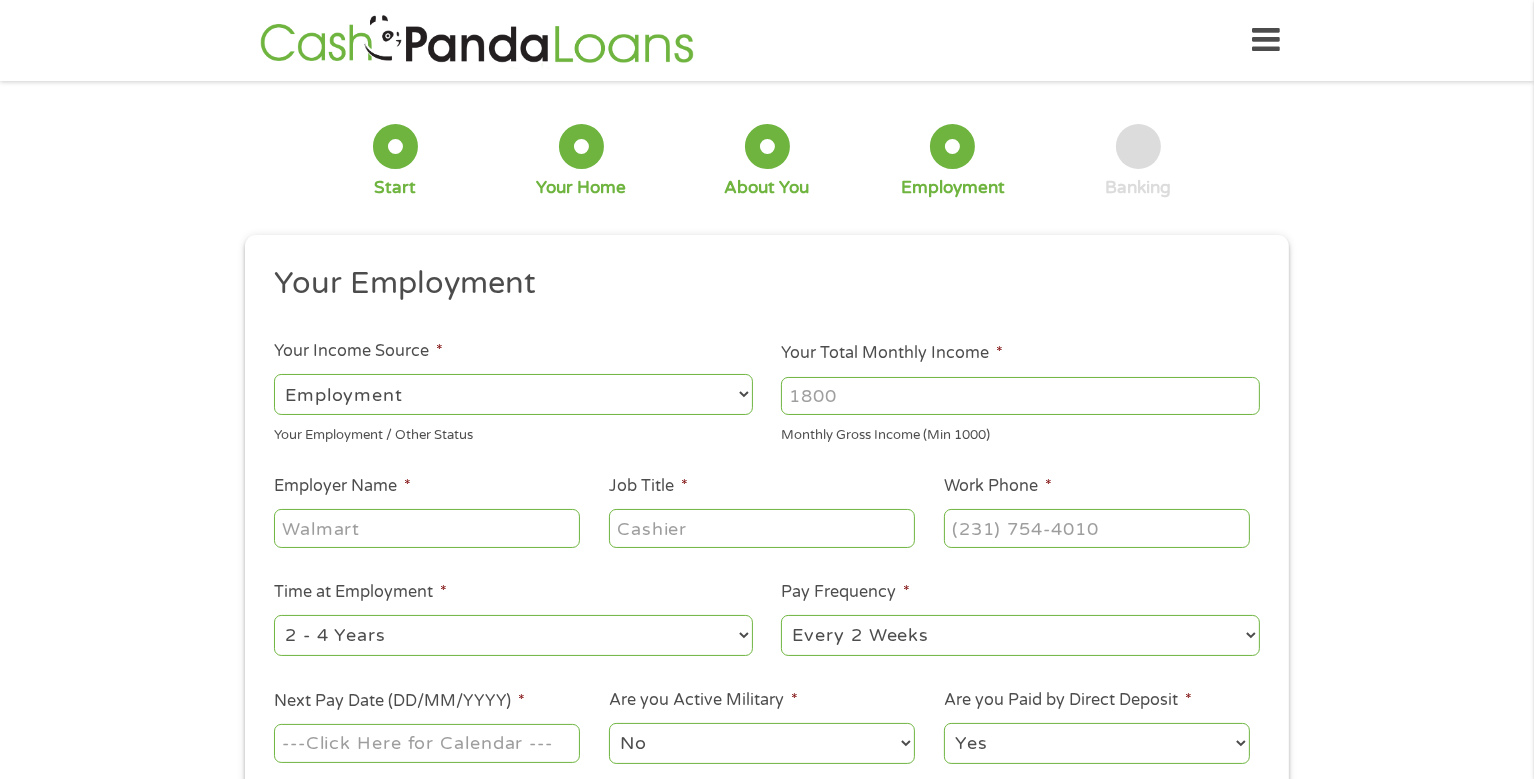 select on "selfEmployed" 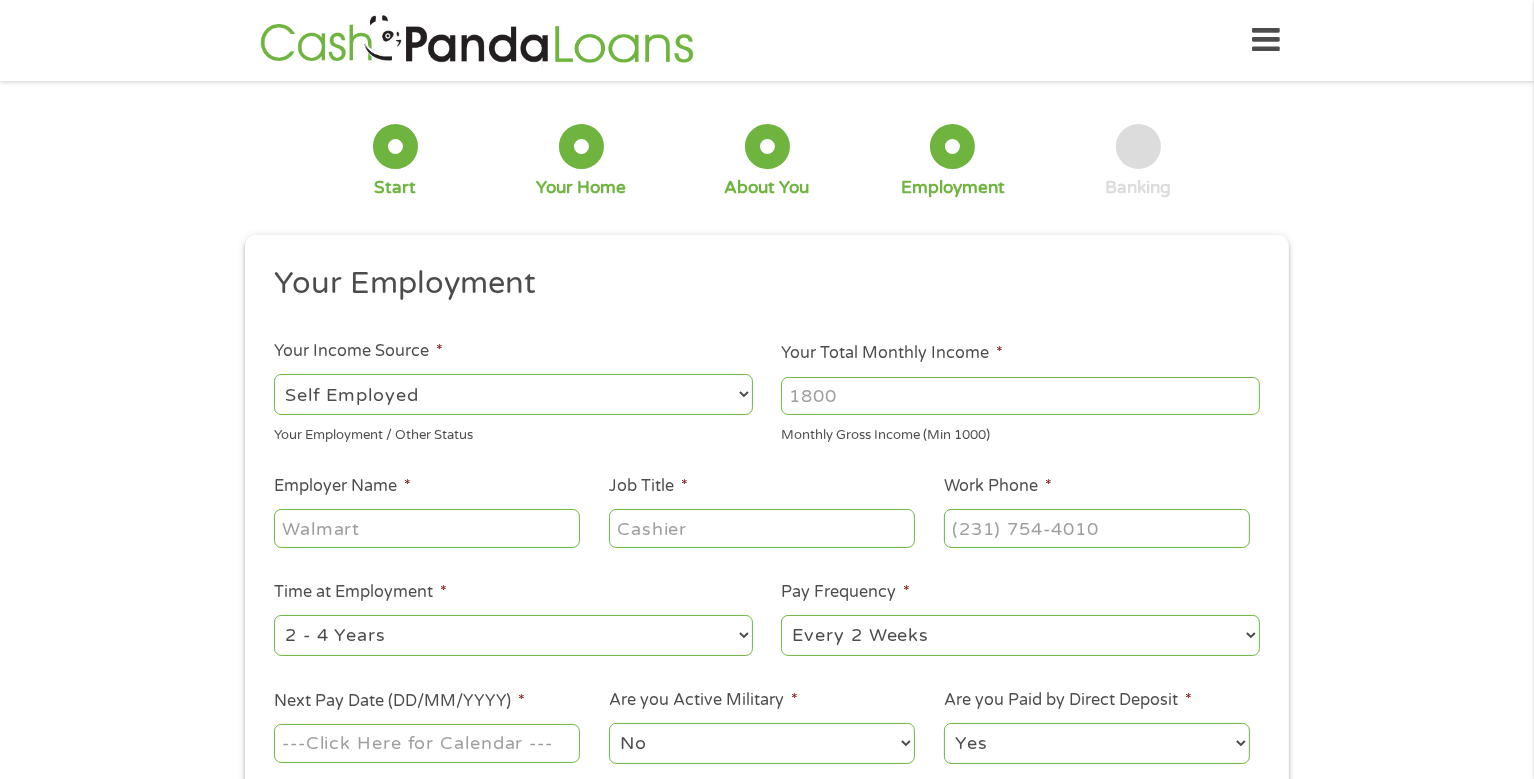 click on "--- Choose one --- Employment Self Employed Benefits" at bounding box center (513, 394) 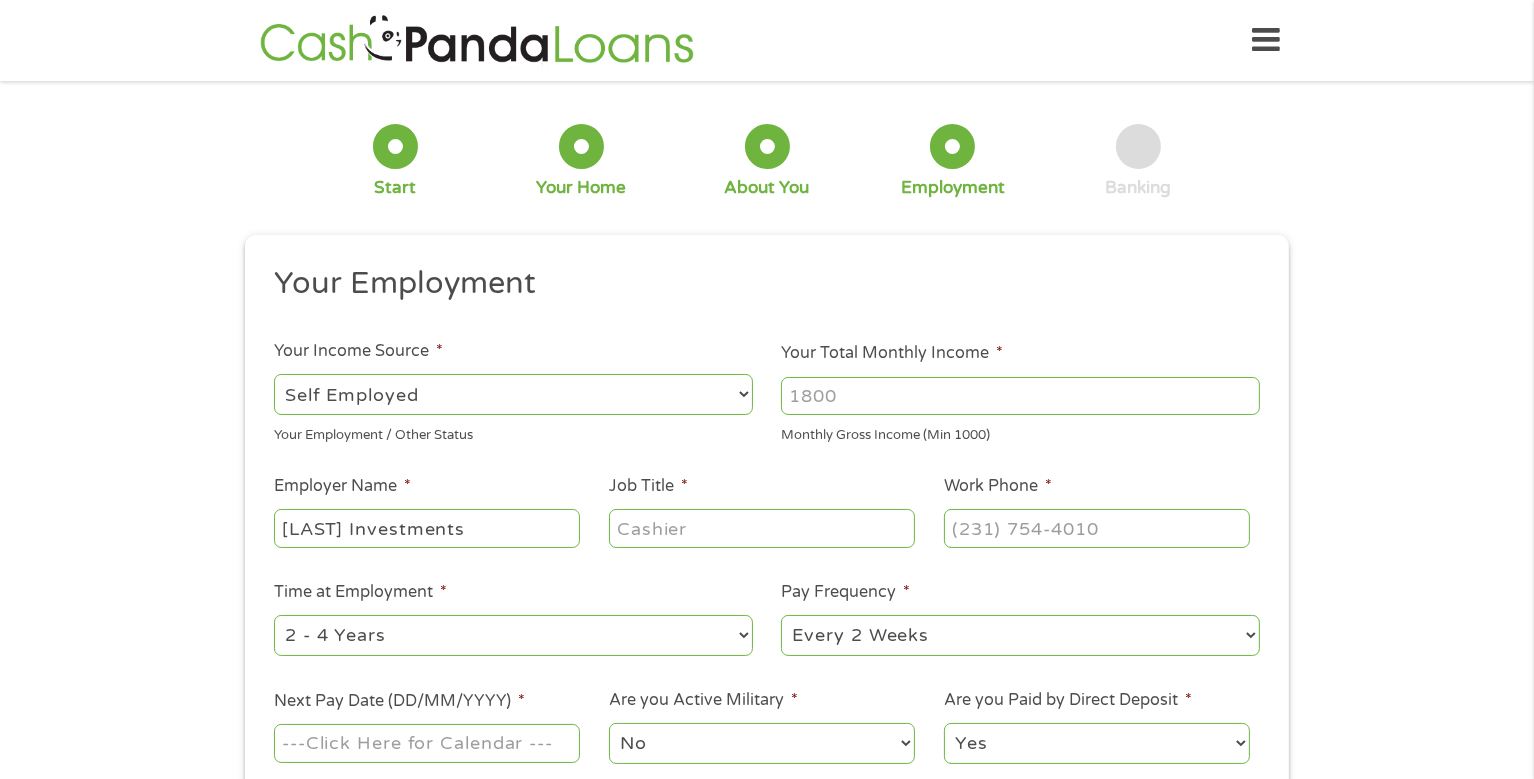 type on "[LAST] Investments" 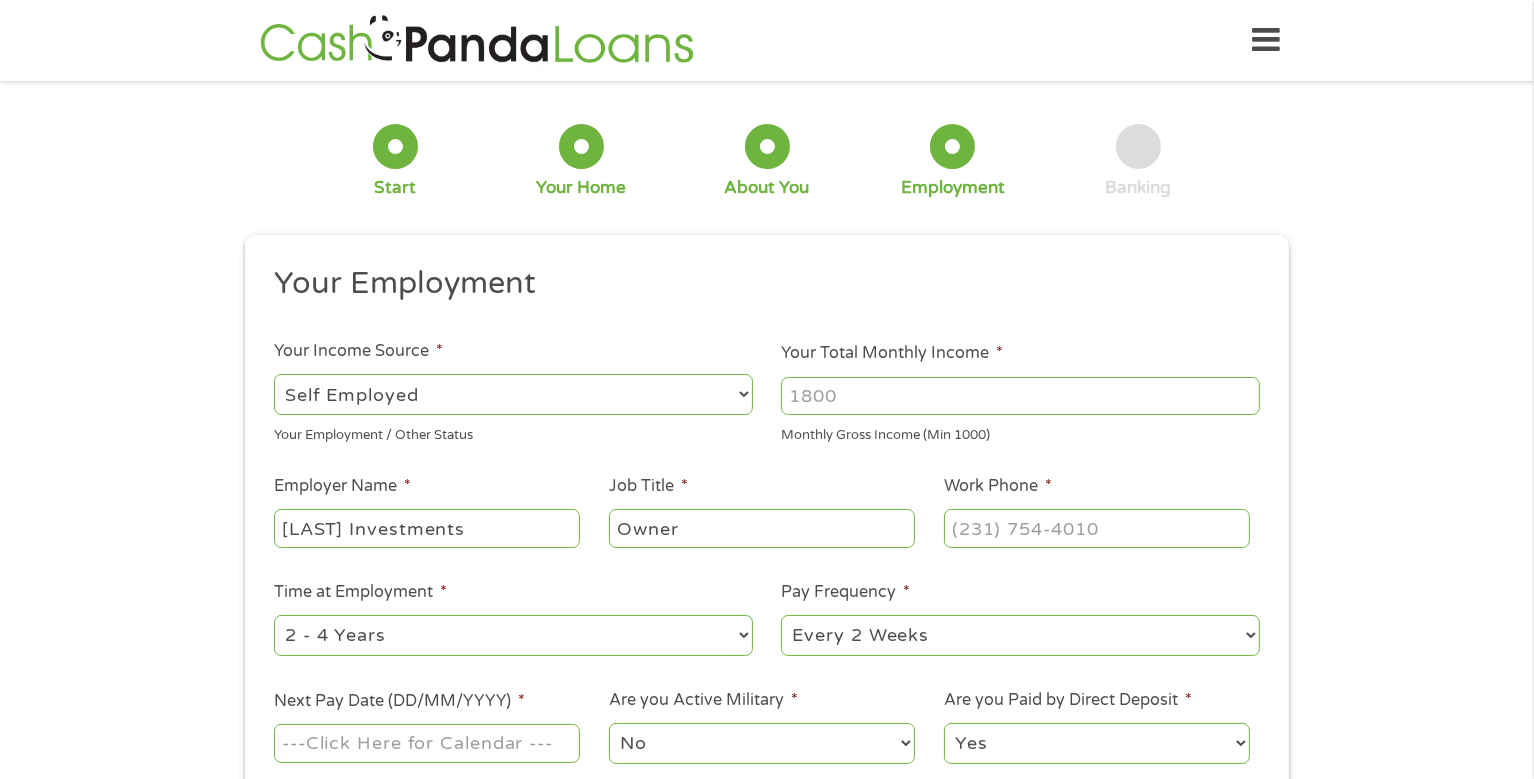 type on "Owner" 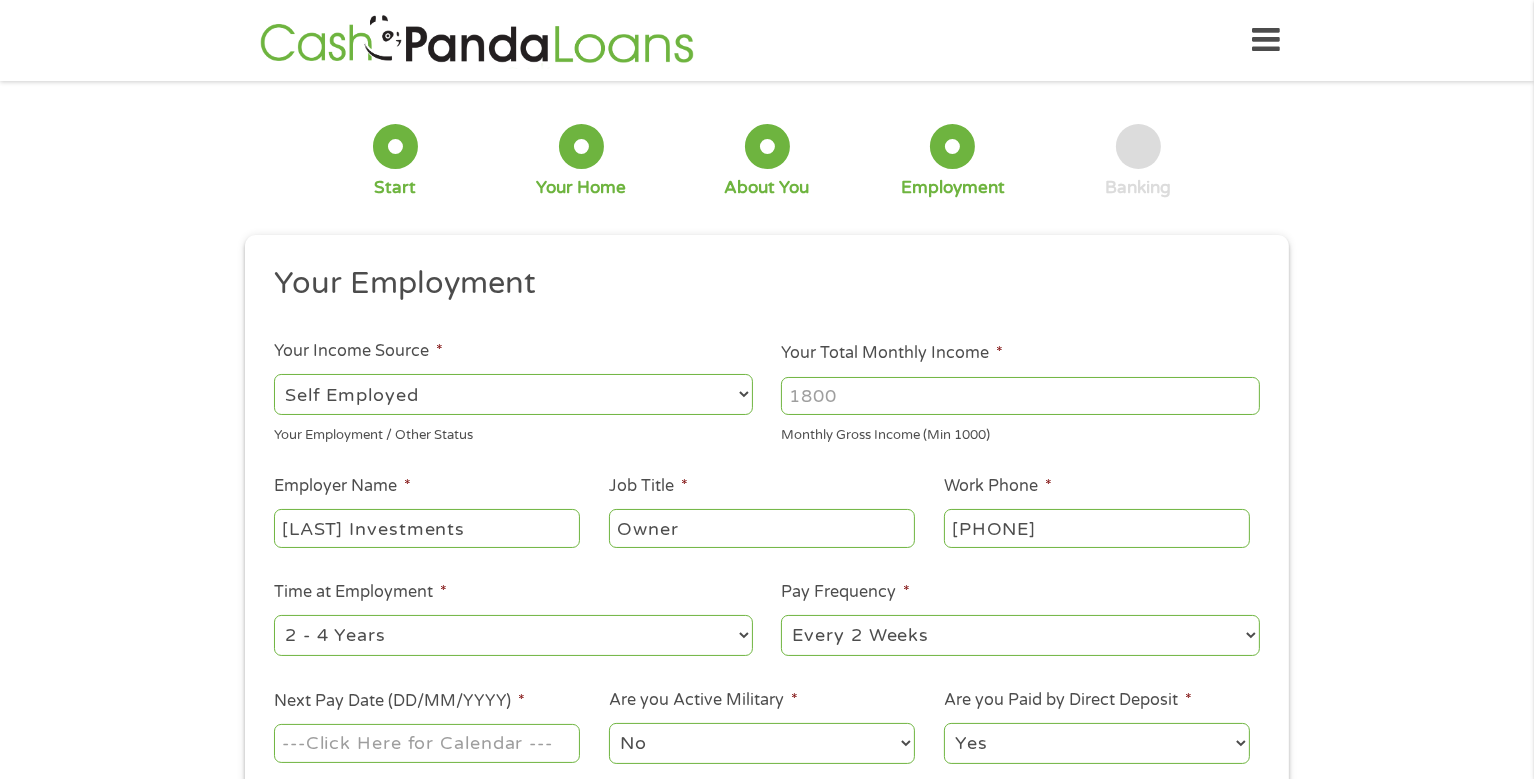 type on "[PHONE]" 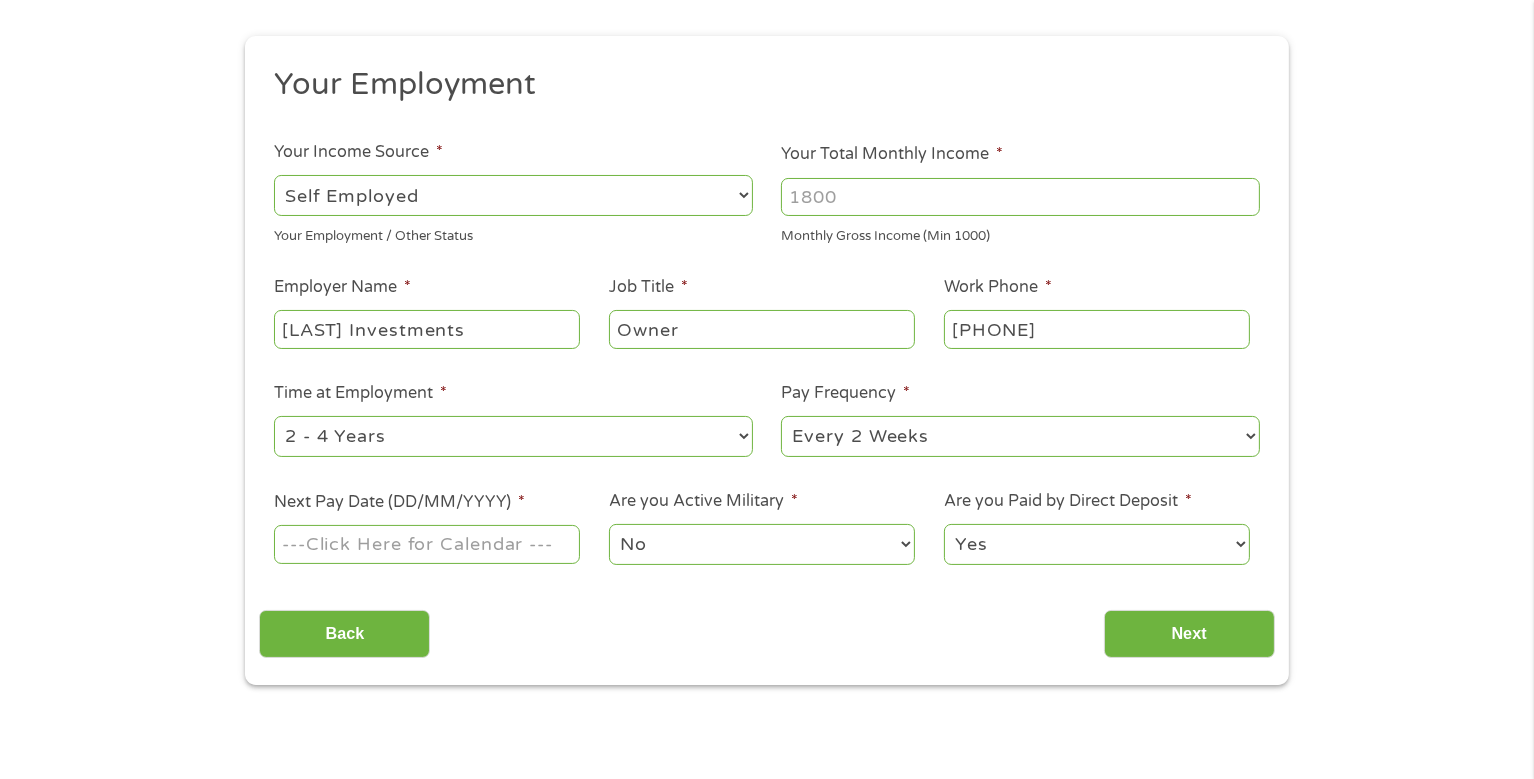 scroll, scrollTop: 300, scrollLeft: 0, axis: vertical 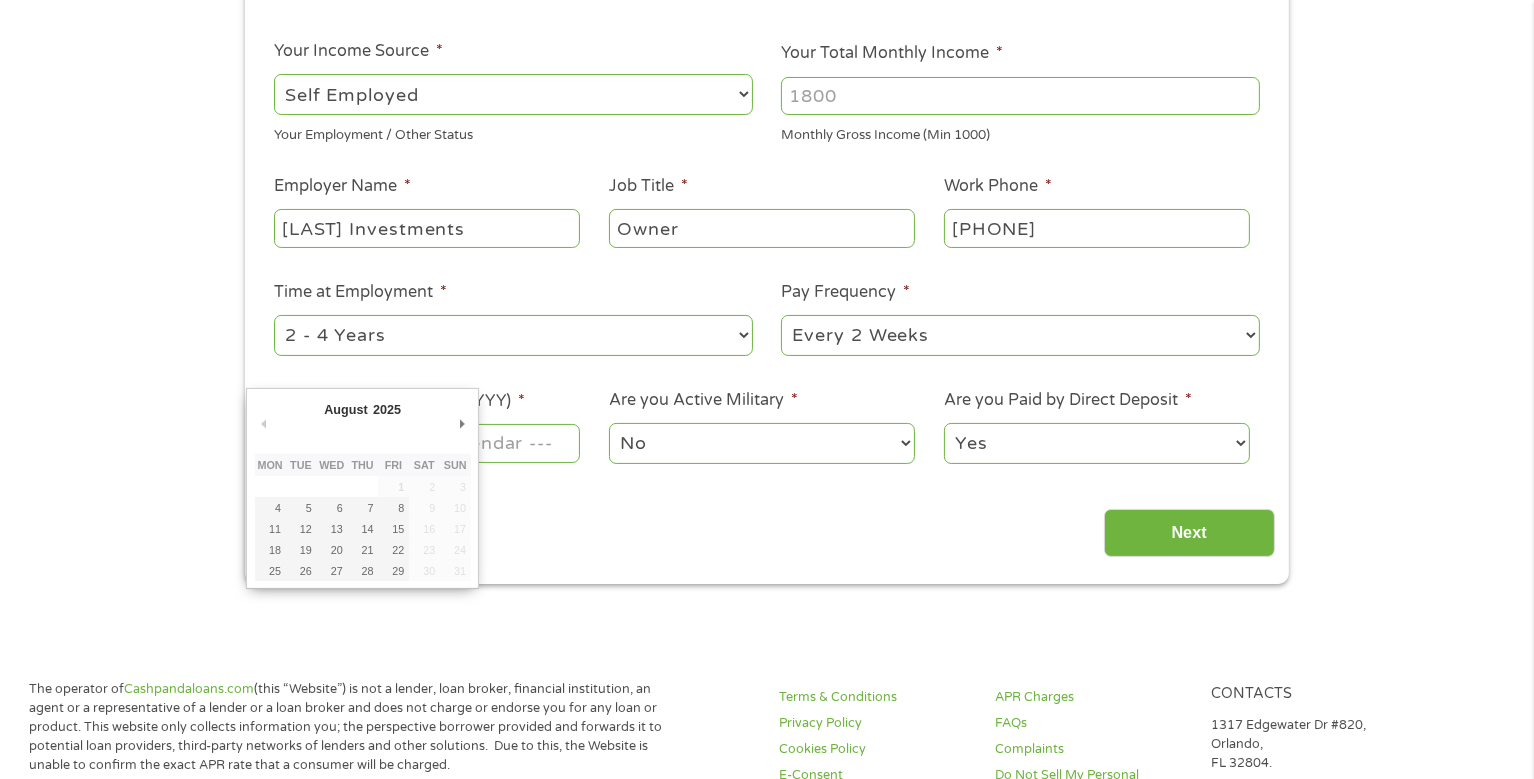 click on "Home Get Loan Offer How it works FAQs Blog Cash Loans Quick Loans Online Loans Payday Loans Cash Advances Préstamos Paycheck Loans Near Me Artificial Intelligence Loans Contact Us 1 Start 2 Your Home 3 About You 4 Employment 5 Banking 6
This field is hidden when viewing the form gclid EAIaIQobChMI4MmggMHqjgMV0izUAR2pch6hEAAYAiAAEgI8bvD_BwE This field is hidden when viewing the form Referrer https://www.cashpandaloans.com/?medium=adwords&source=adwords&campaign=22549846227&adgroup=188036189468&creative=752117433323&position&keyword=congratulations%20your%20loan%20has%20been%20approved&utm_term=%7Bsearchterm%7D&matchtype=%7Bterm%7D&device=c&network=s&gad_source=5&gad_campaignid=22549846227&gclid=EAIaIQobChMI4MmggMHqjgMV0izUAR2pch6hEAAYAiAAEgI8bvD_BwE This field is hidden when viewing the form Source adwords This field is hidden when viewing the form" at bounding box center [767, 884] 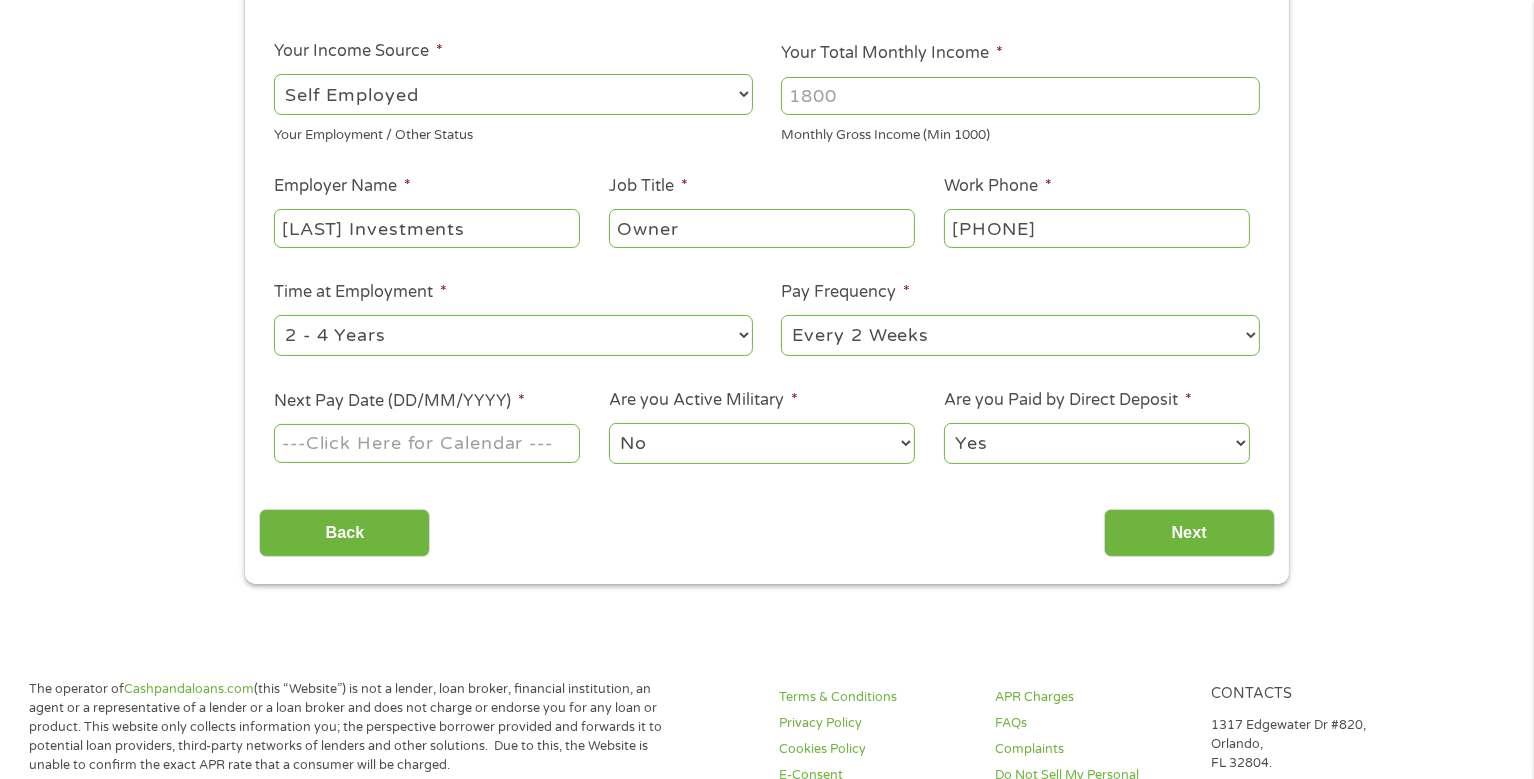 click on "Next Pay Date (DD/MM/YYYY) *" at bounding box center (427, 443) 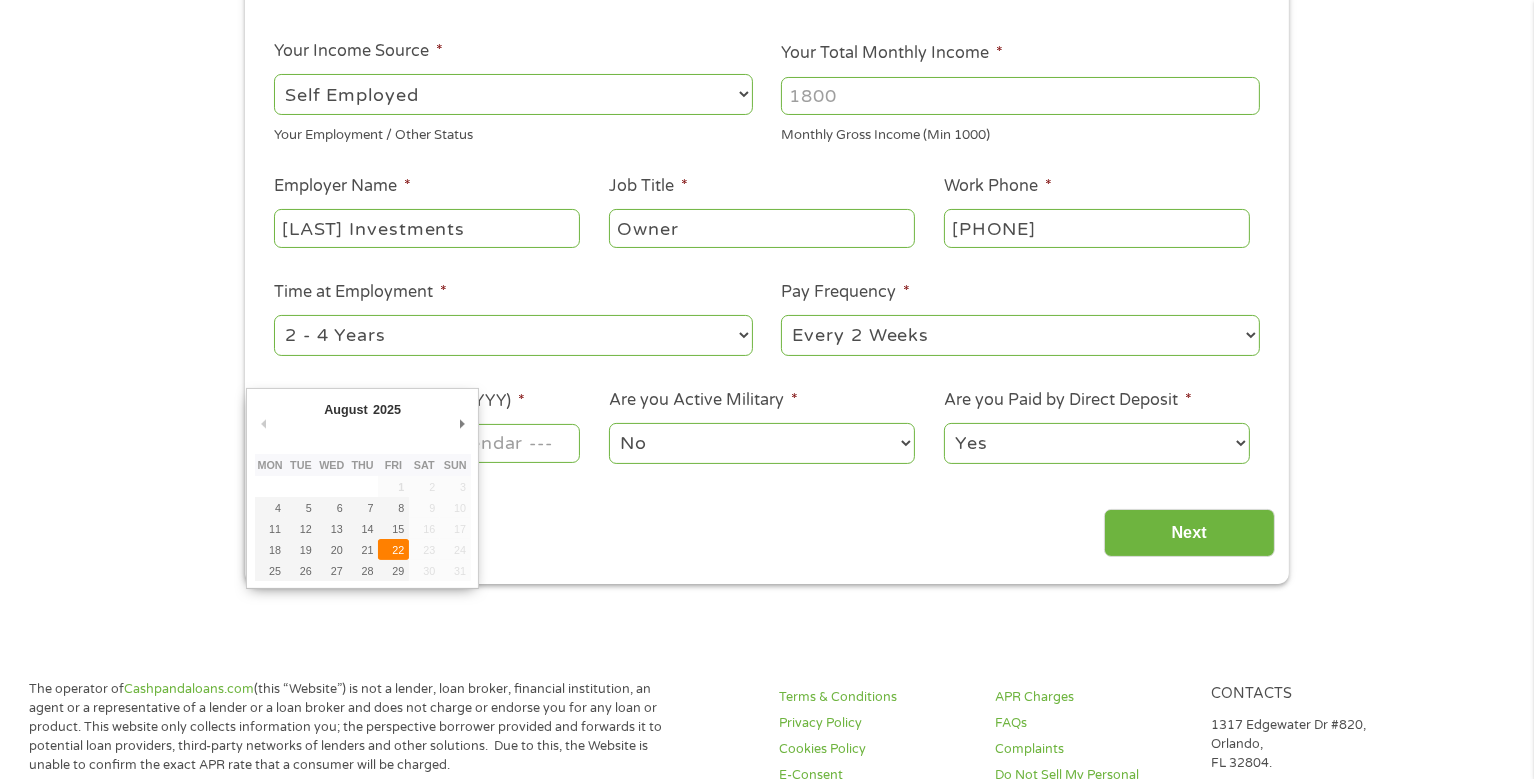 type on "[DATE]" 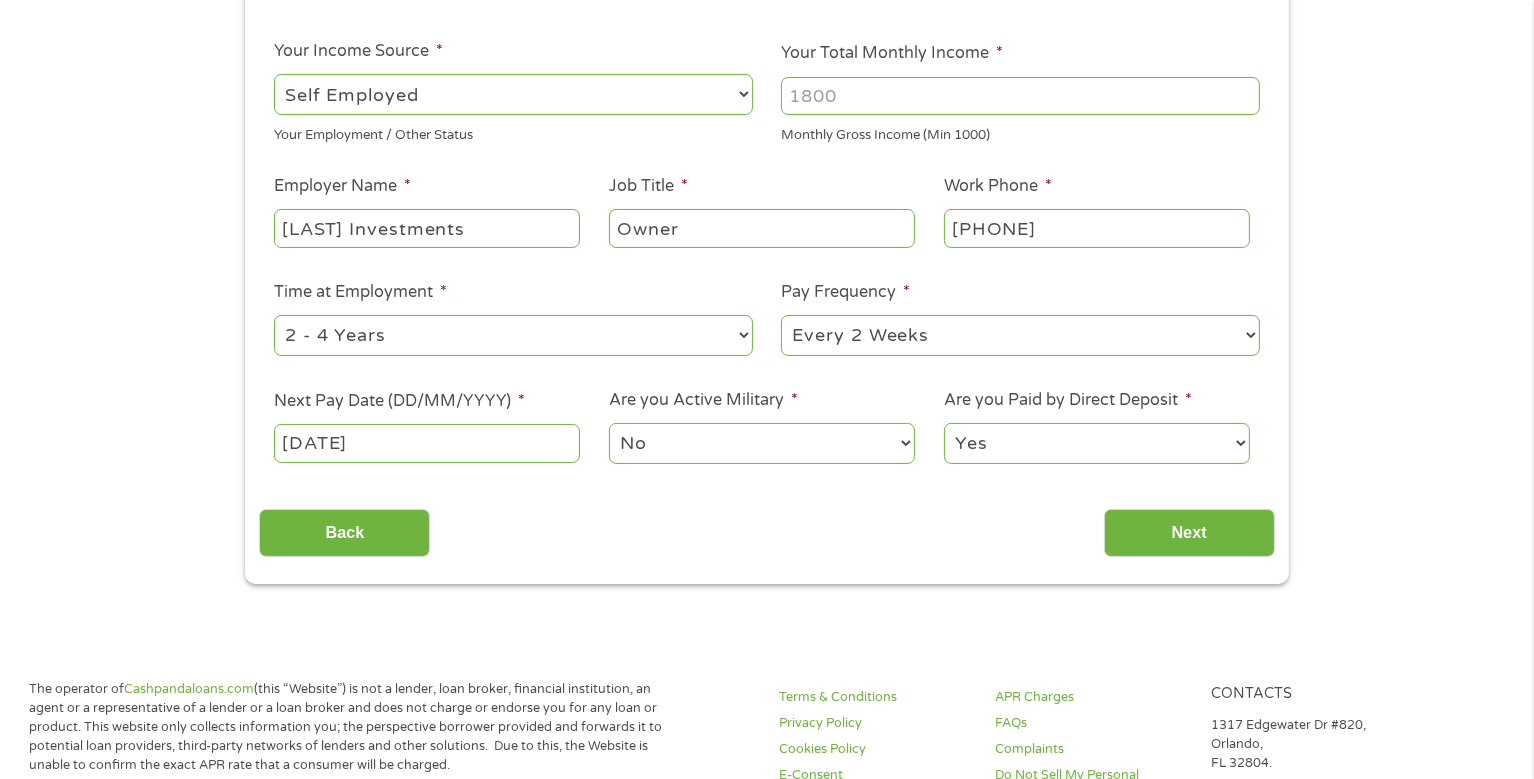 click on "Yes No" at bounding box center (1097, 443) 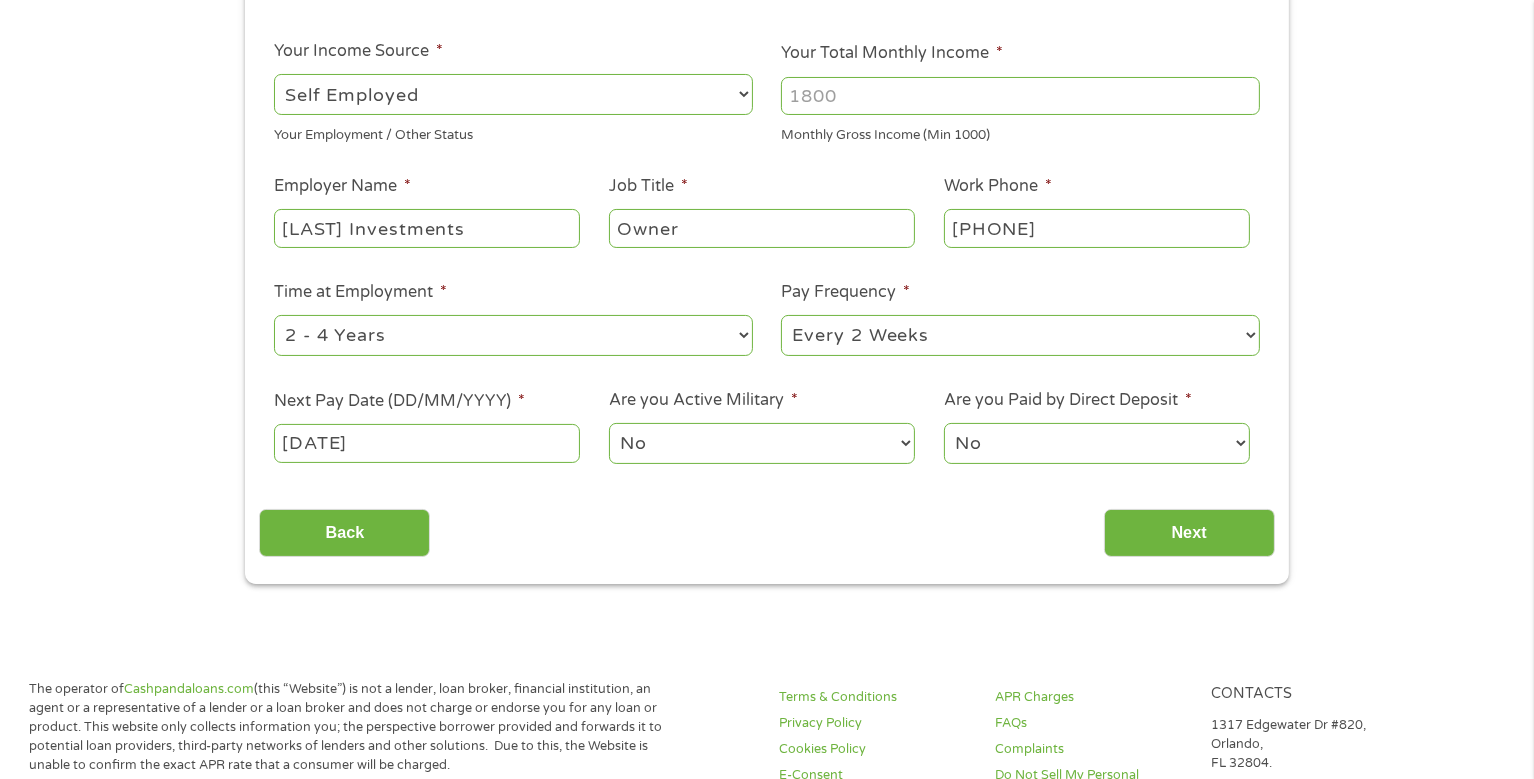 click on "Yes No" at bounding box center [1097, 443] 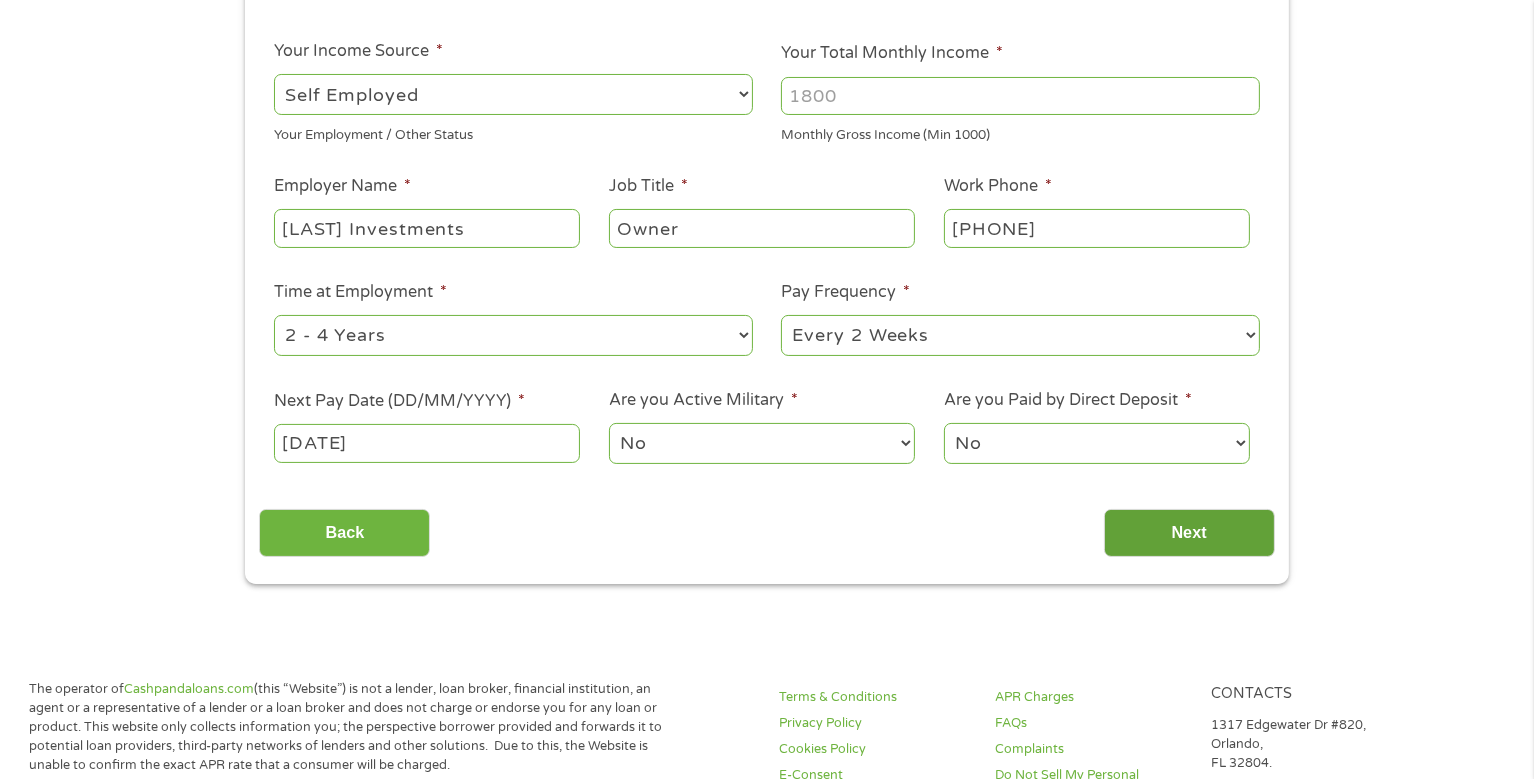 click on "Next" at bounding box center [1189, 533] 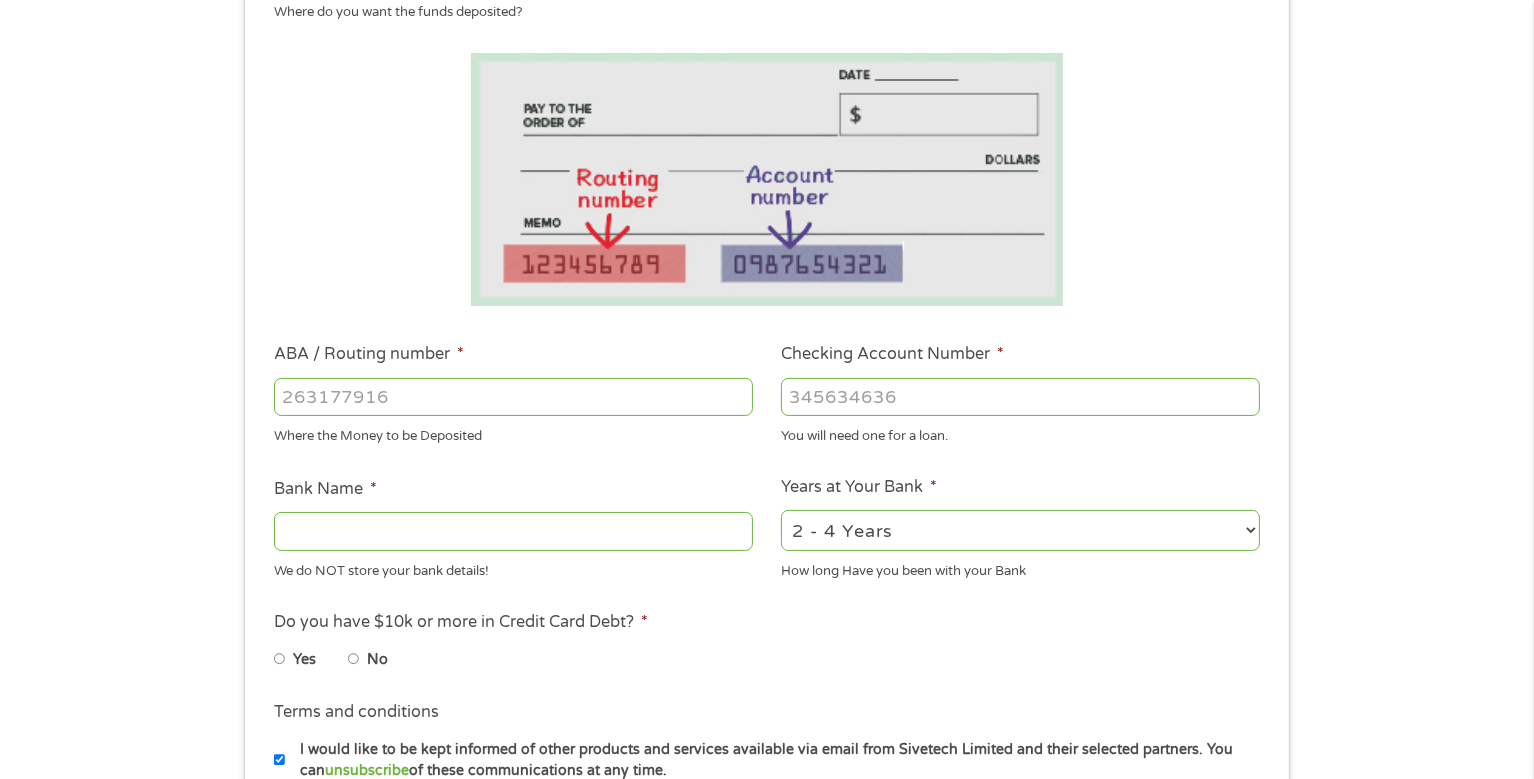 scroll, scrollTop: 0, scrollLeft: 0, axis: both 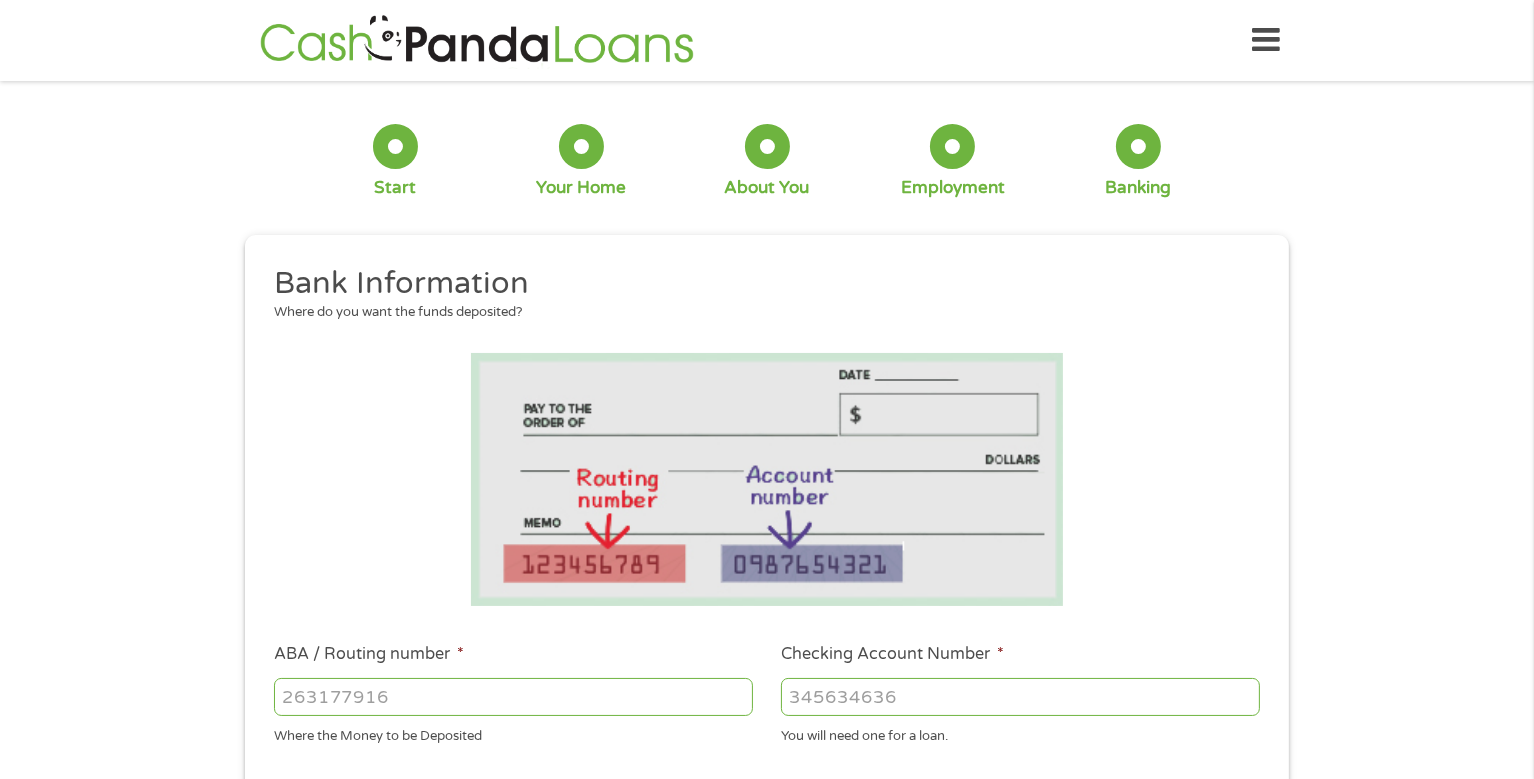click on "ABA / Routing number *" at bounding box center [513, 697] 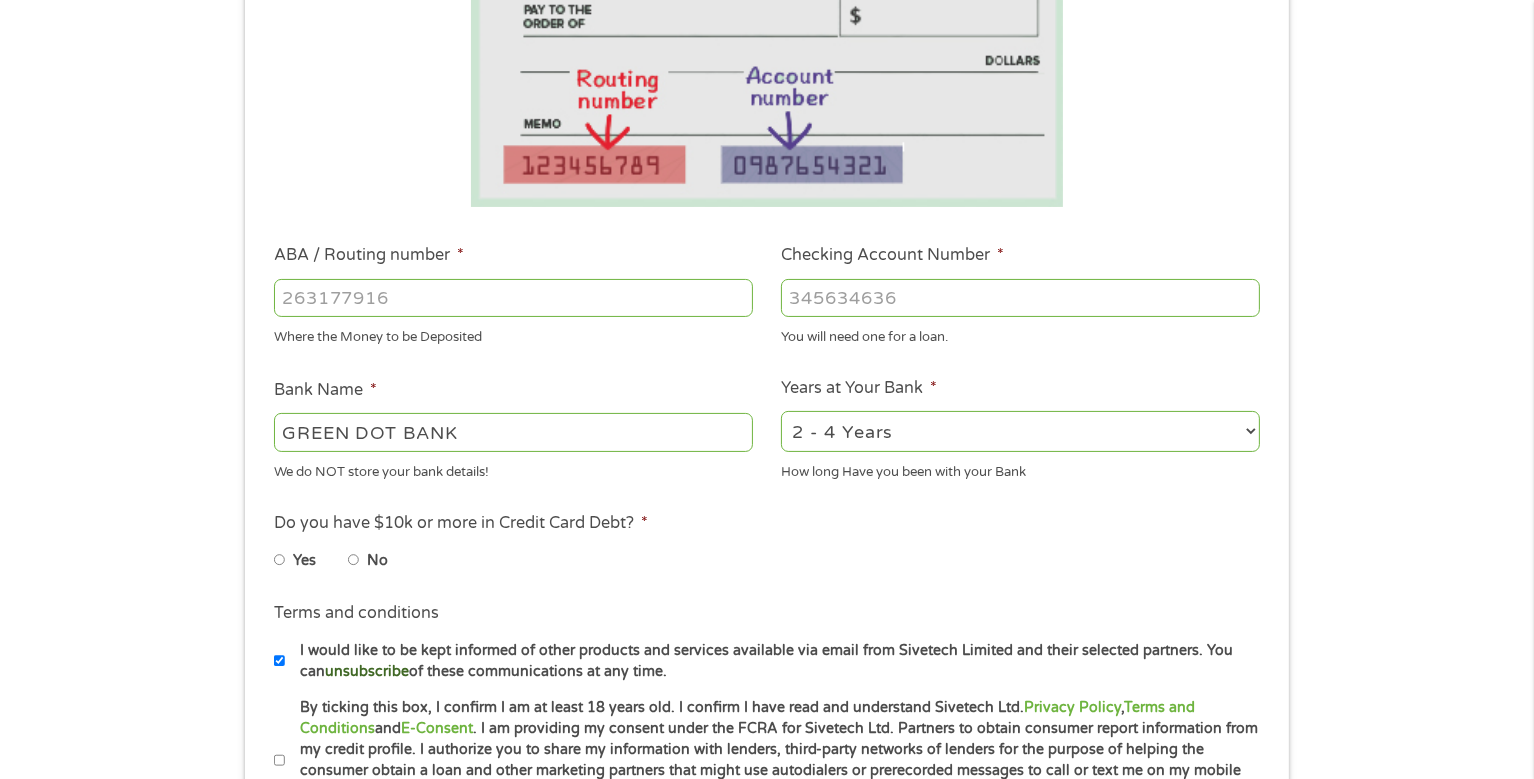 scroll, scrollTop: 499, scrollLeft: 0, axis: vertical 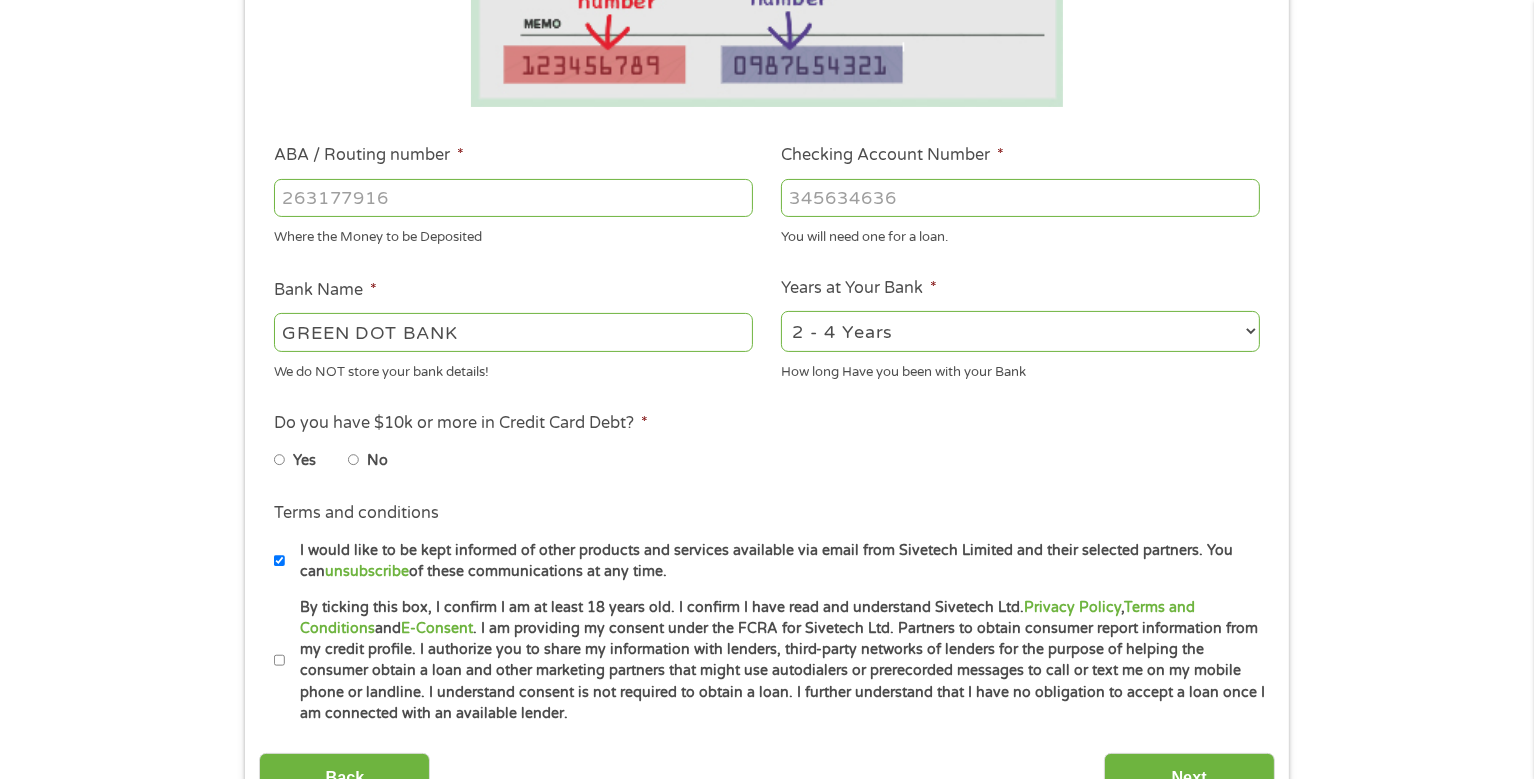 type on "[PHONE]" 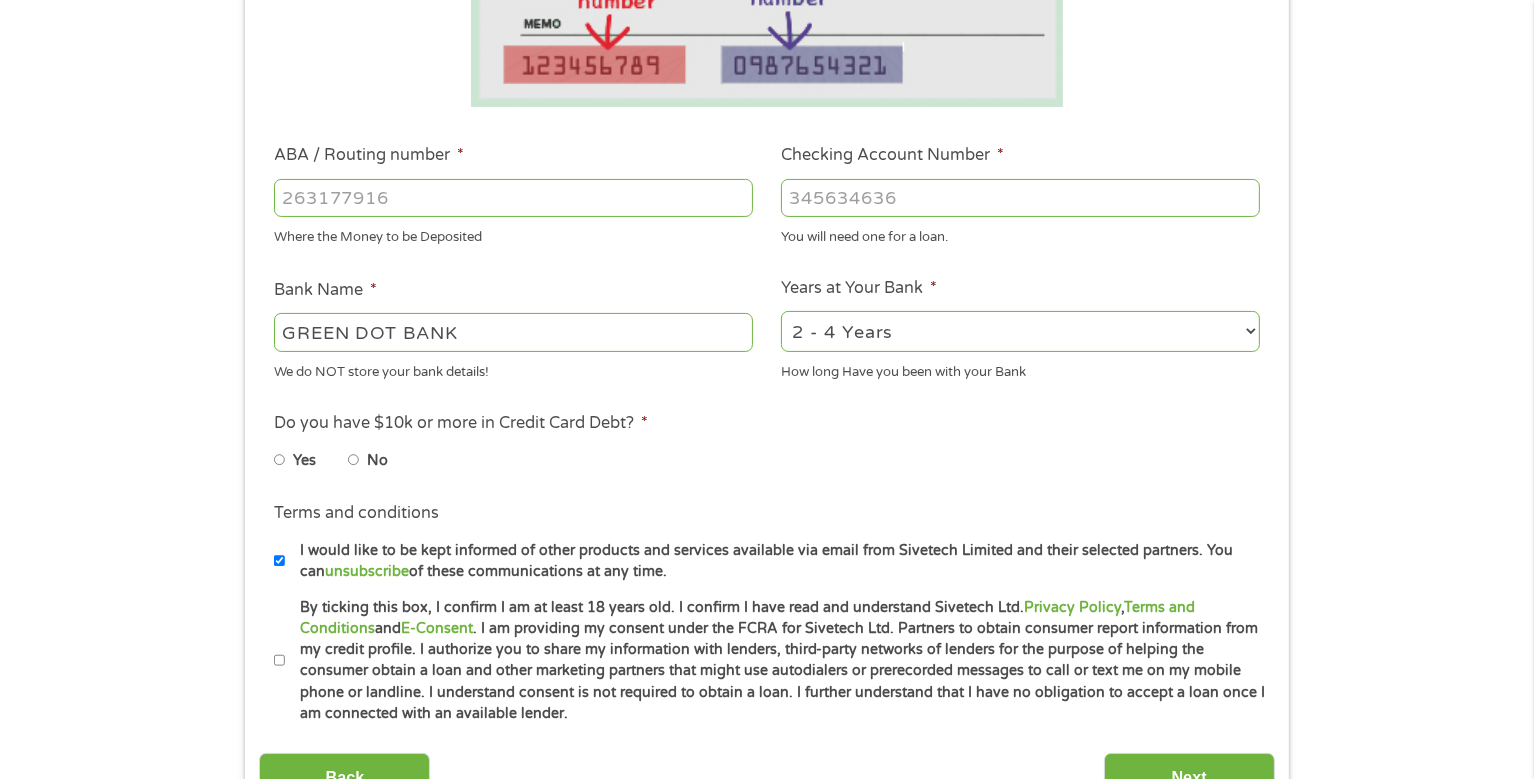 select on "24months" 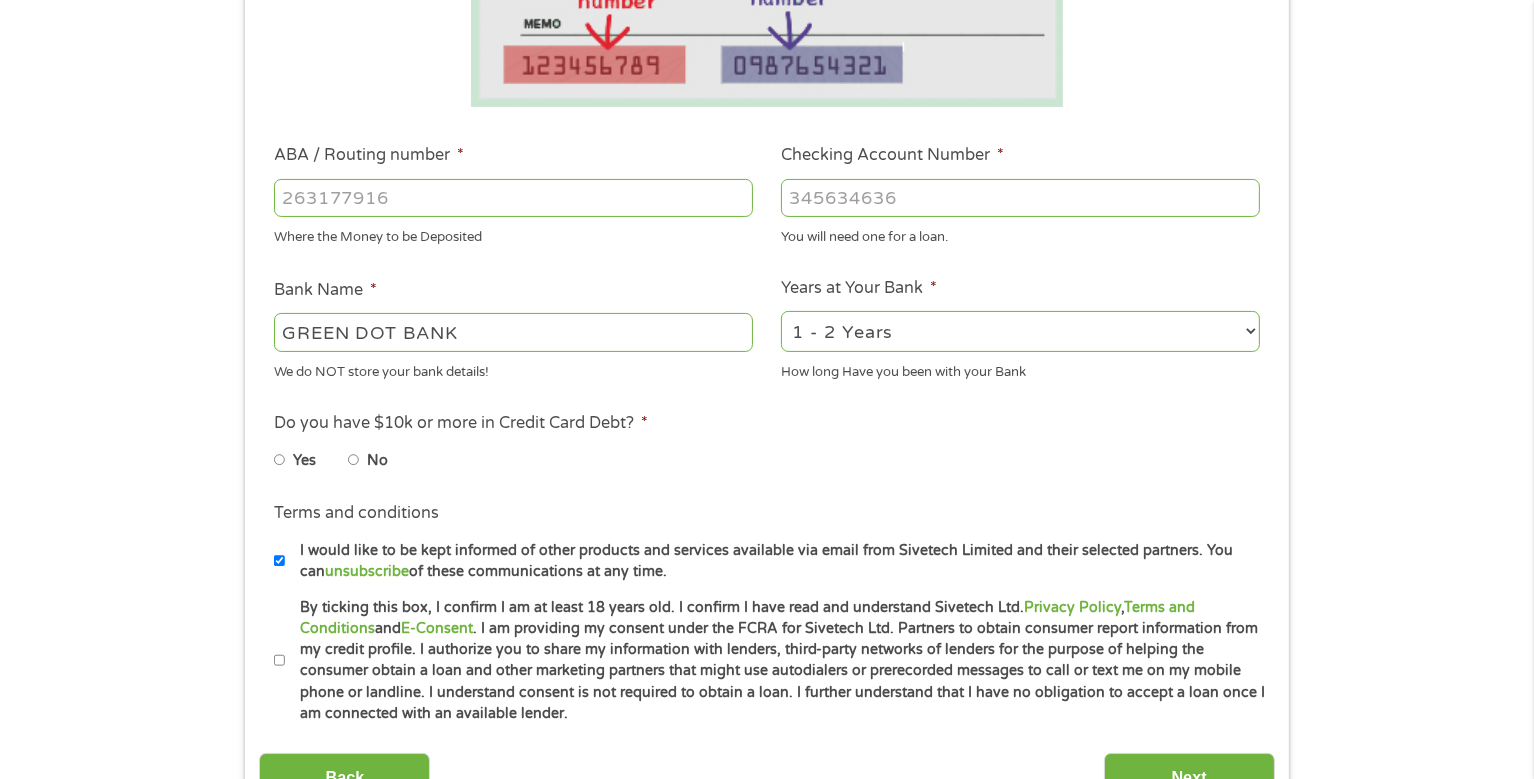 click on "2 - 4 Years 6 - 12 Months 1 - 2 Years Over 4 Years" at bounding box center (1020, 331) 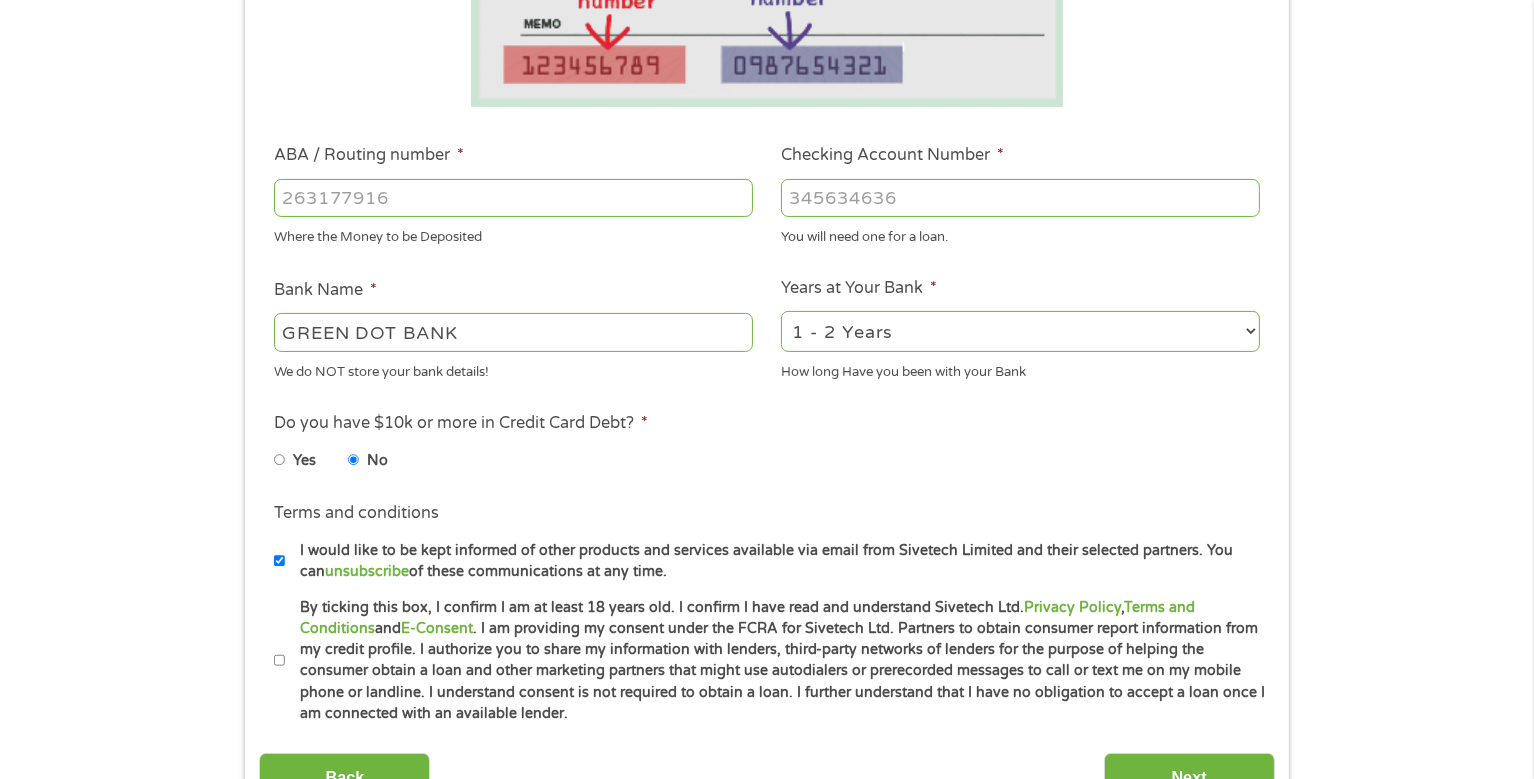 scroll, scrollTop: 700, scrollLeft: 0, axis: vertical 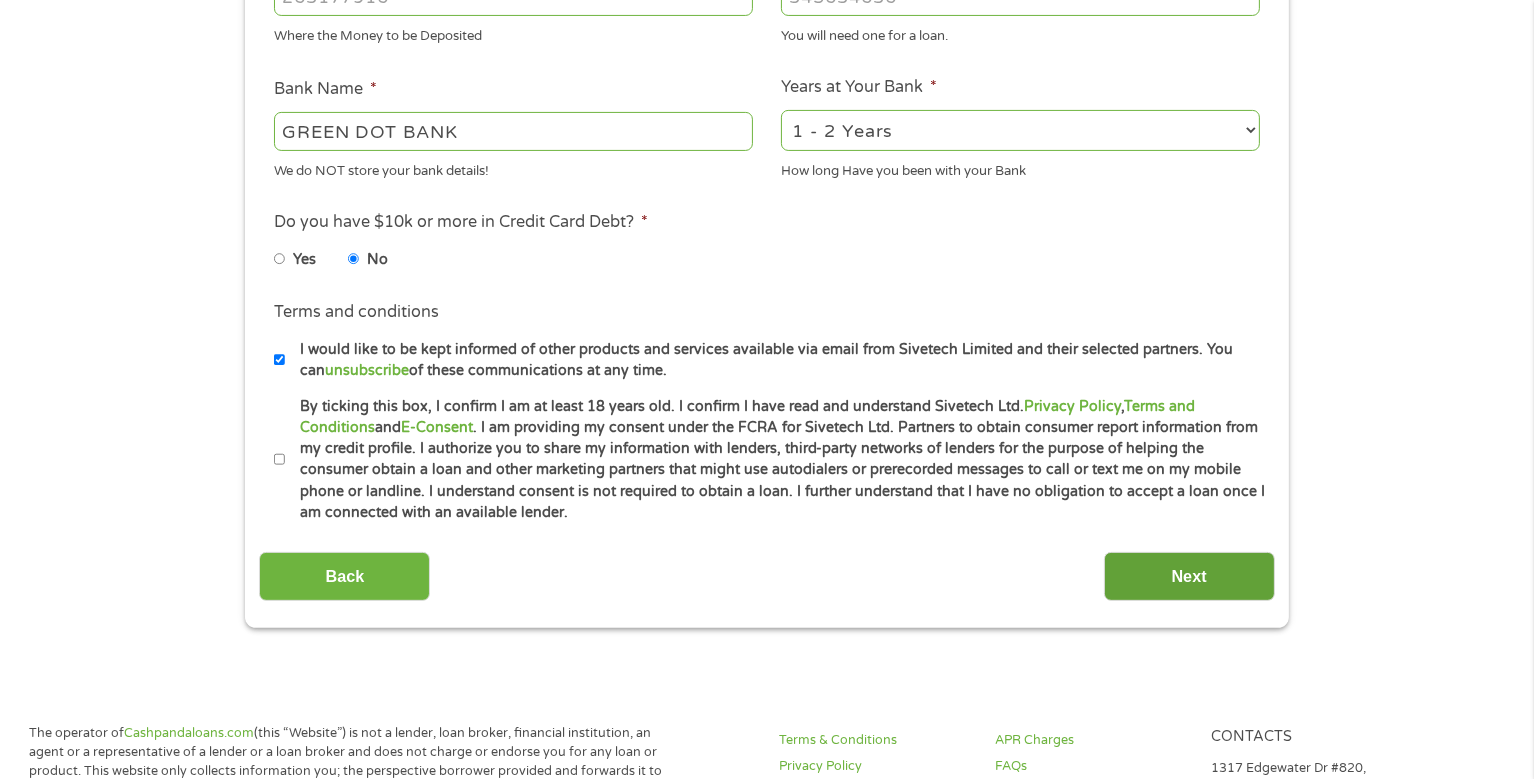 click on "Next" at bounding box center (1189, 576) 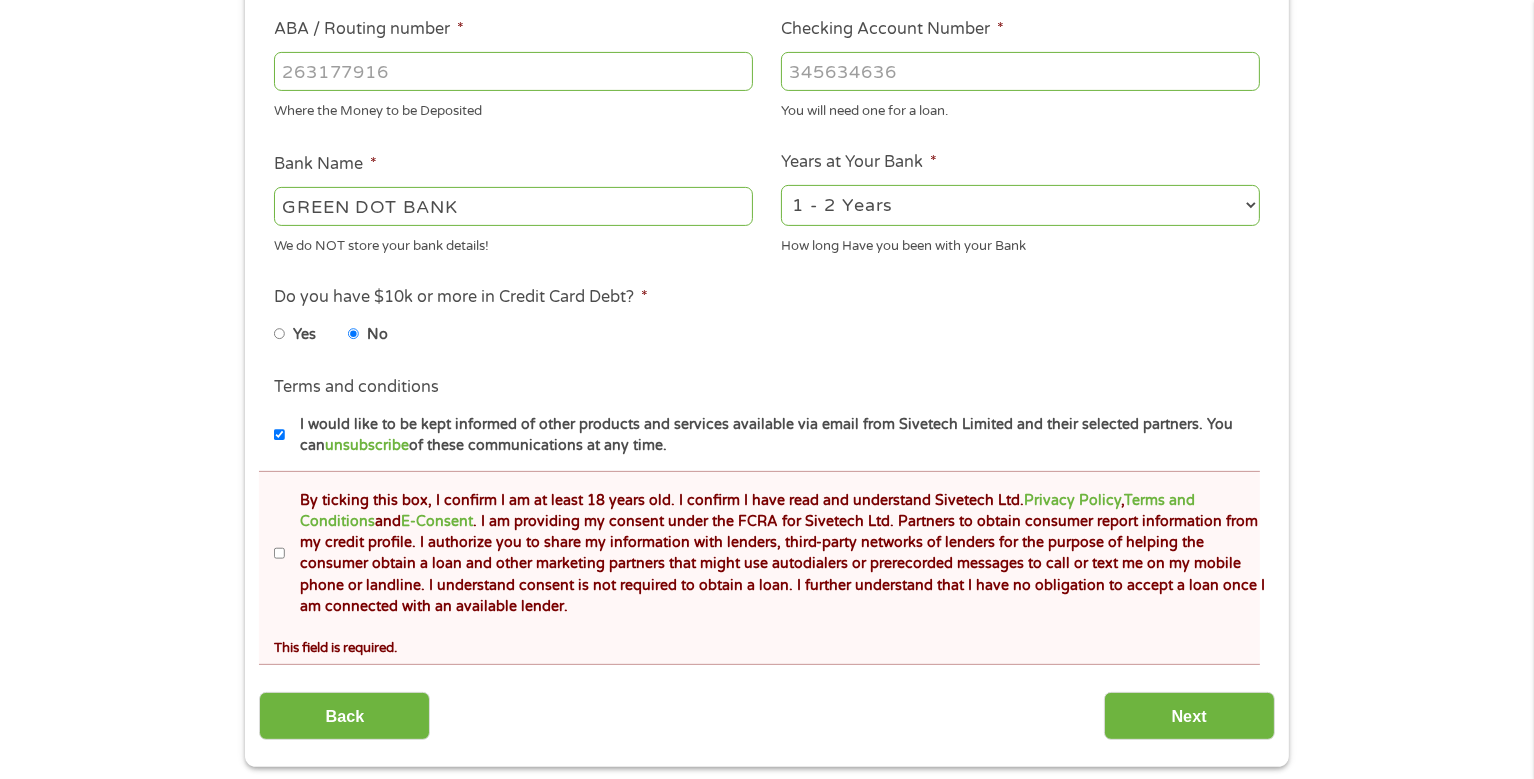 scroll, scrollTop: 8, scrollLeft: 8, axis: both 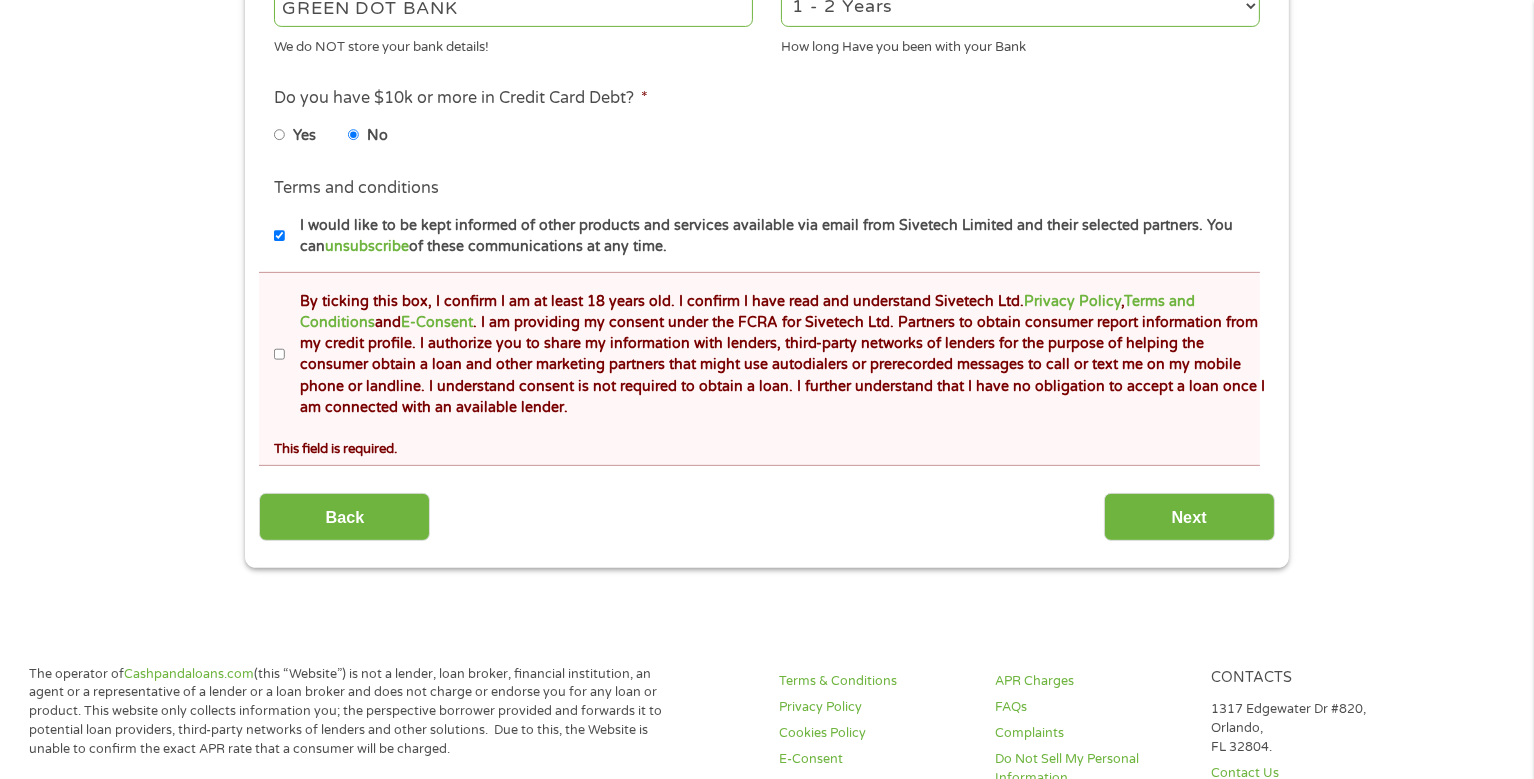 click on "By ticking this box, I confirm I am at least 18 years old. I confirm I have read and understand Sivetech Ltd.  Privacy Policy ,  Terms and Conditions  and  E-Consent . I am providing my consent under the FCRA for Sivetech Ltd. Partners to obtain consumer report information from my credit profile. I authorize you to share my information with lenders, third-party networks of lenders for the purpose of helping the consumer obtain a loan and other marketing partners that might use autodialers or prerecorded messages to call or text me on my mobile phone or landline. I understand consent is not required to obtain a loan. I further understand that I have no obligation to accept a loan once I am connected with an available lender." at bounding box center (280, 355) 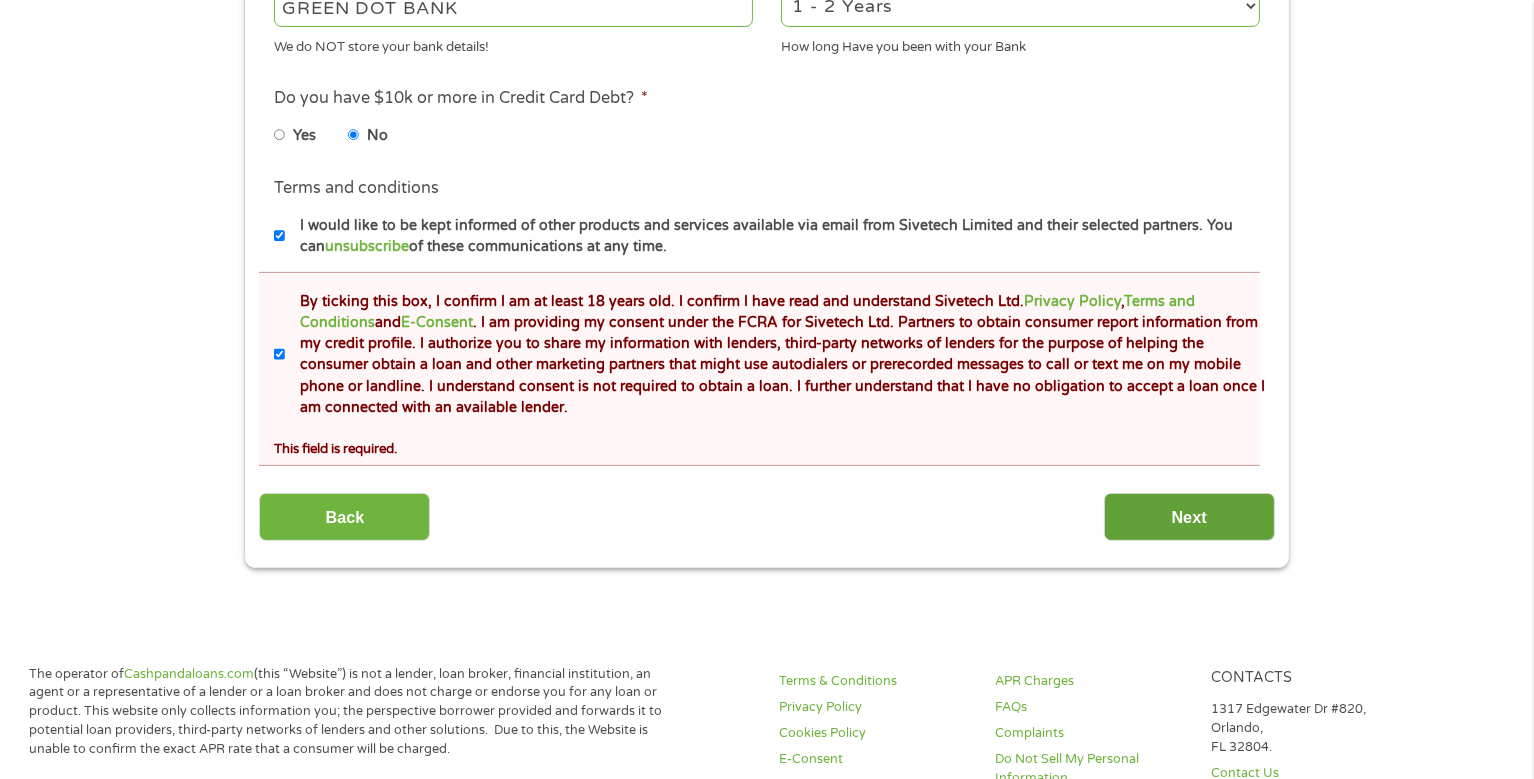 click on "Next" at bounding box center (1189, 517) 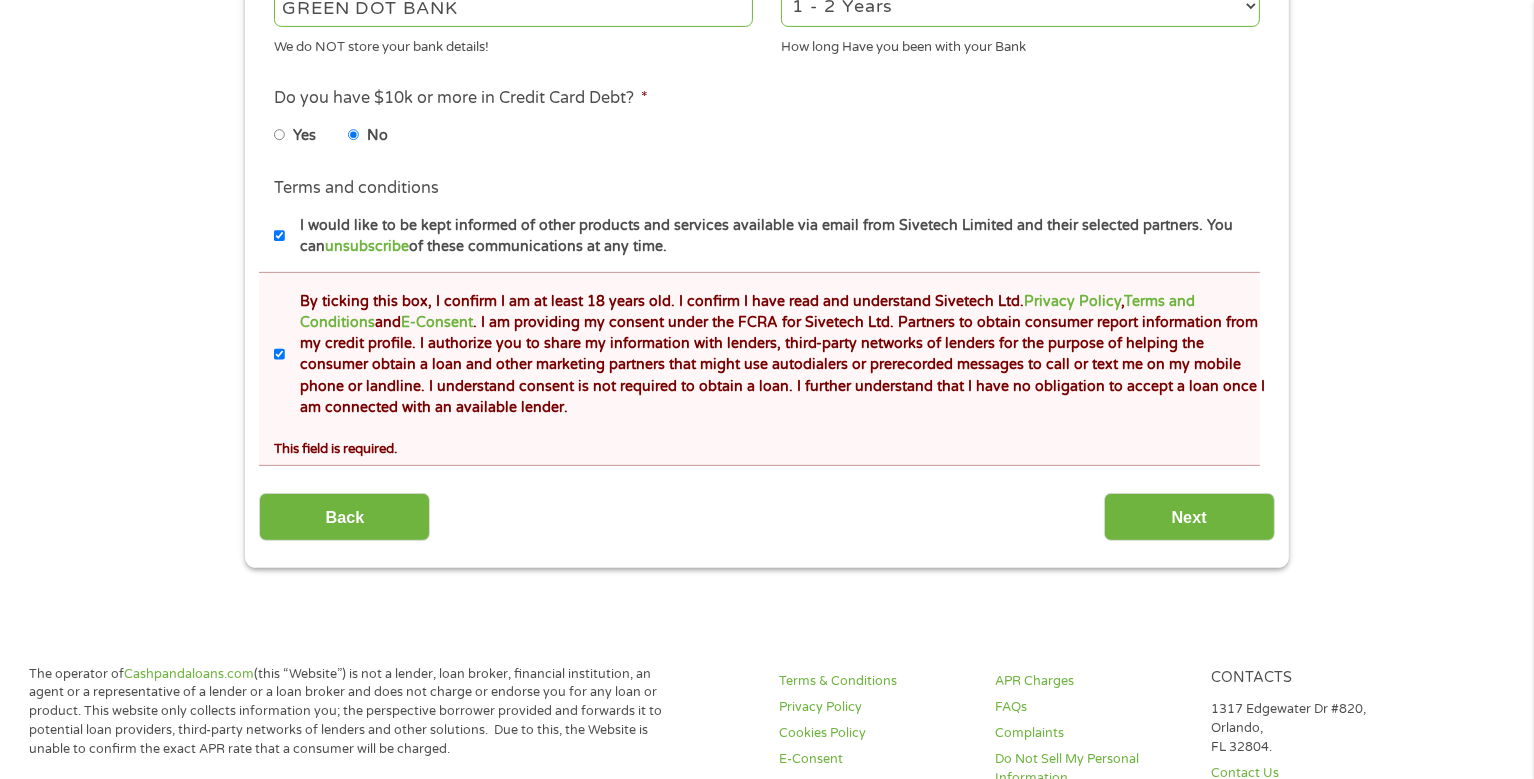 scroll, scrollTop: 8, scrollLeft: 8, axis: both 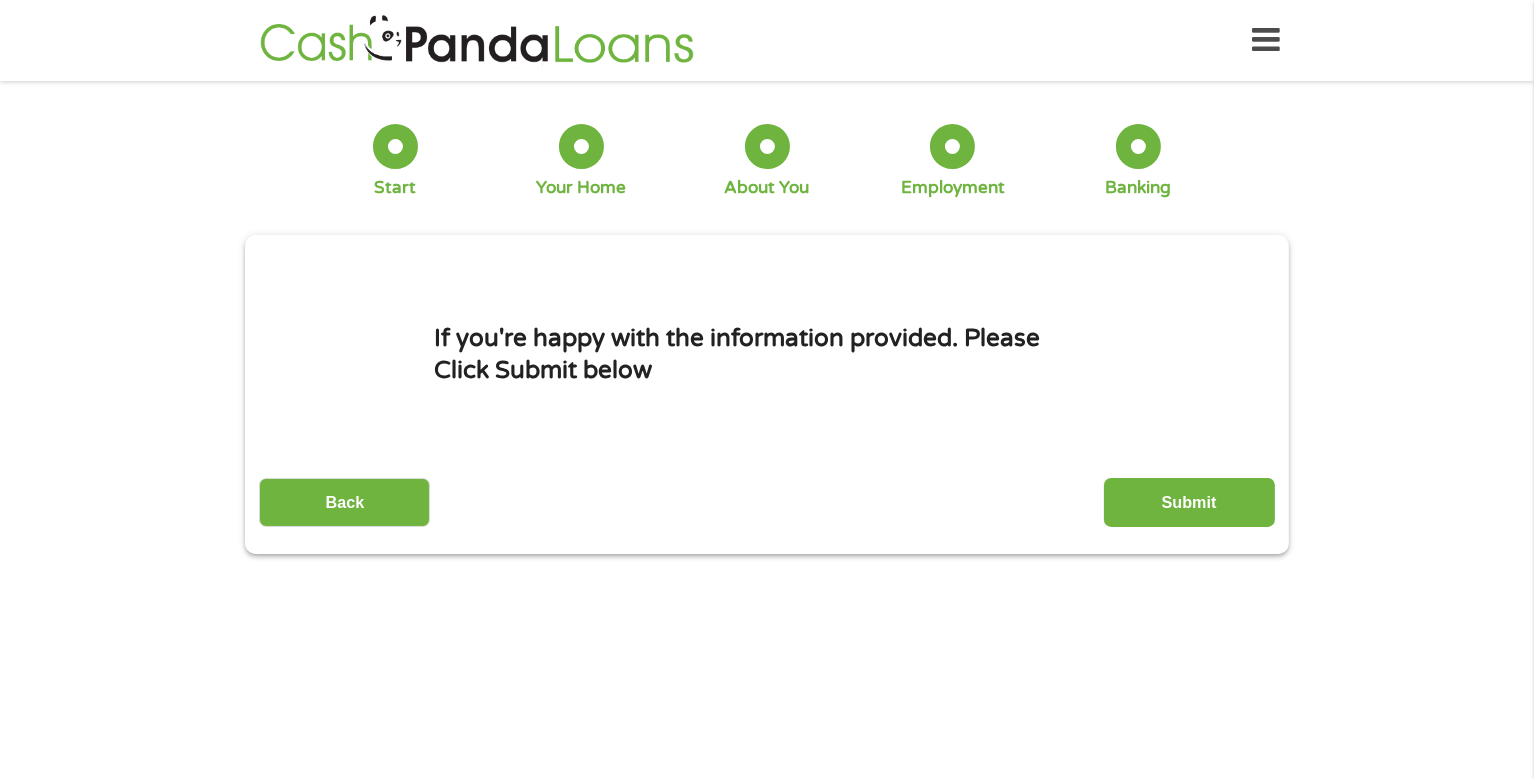 click on "Submit" at bounding box center (1189, 502) 